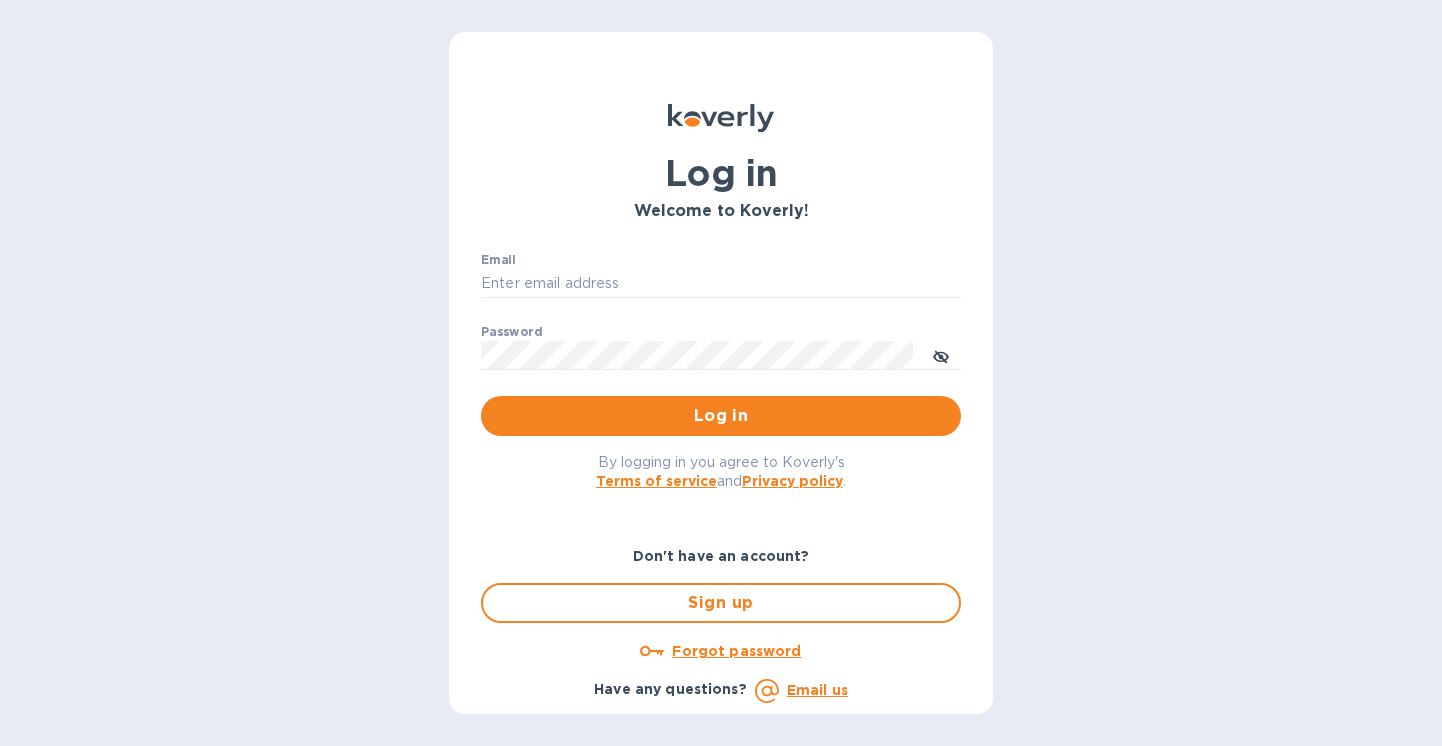 scroll, scrollTop: 0, scrollLeft: 0, axis: both 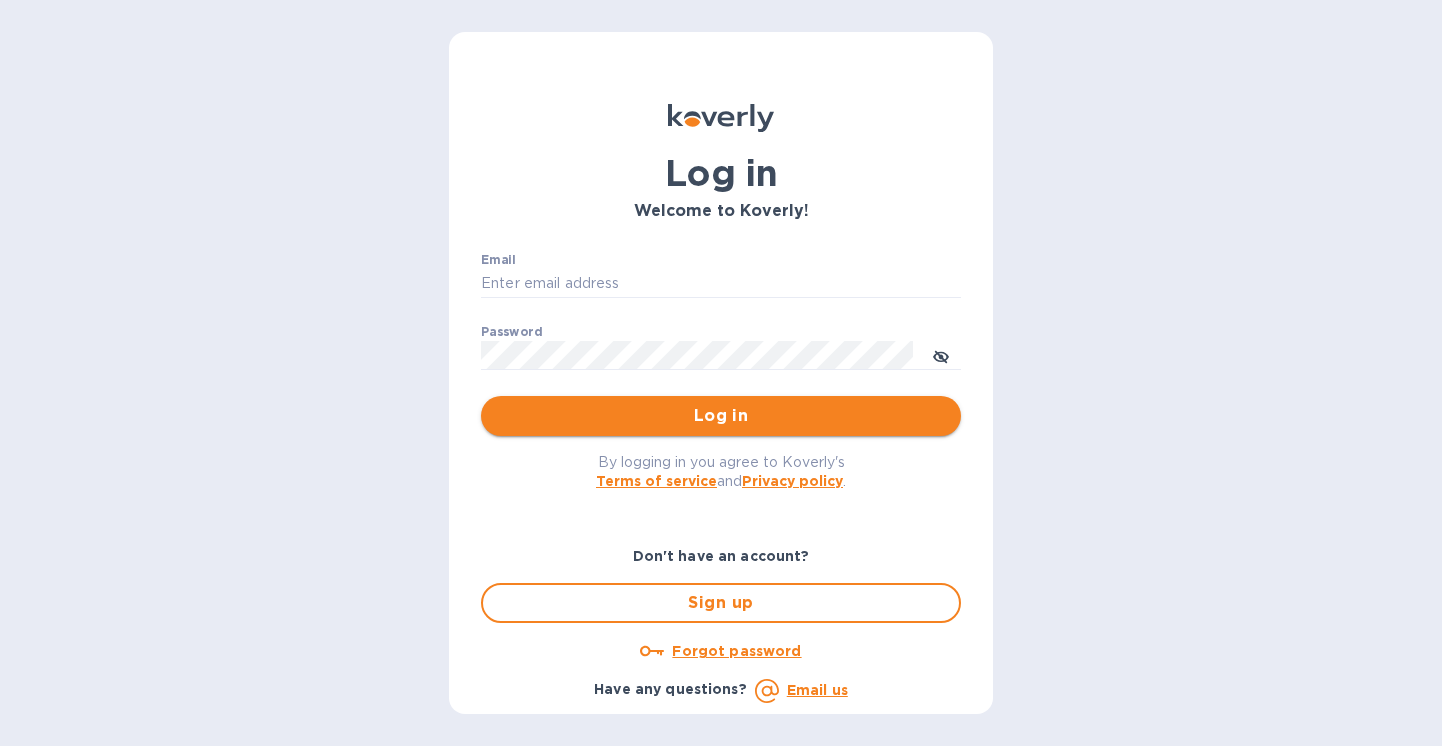 type on "[USERNAME]@[DOMAIN].com" 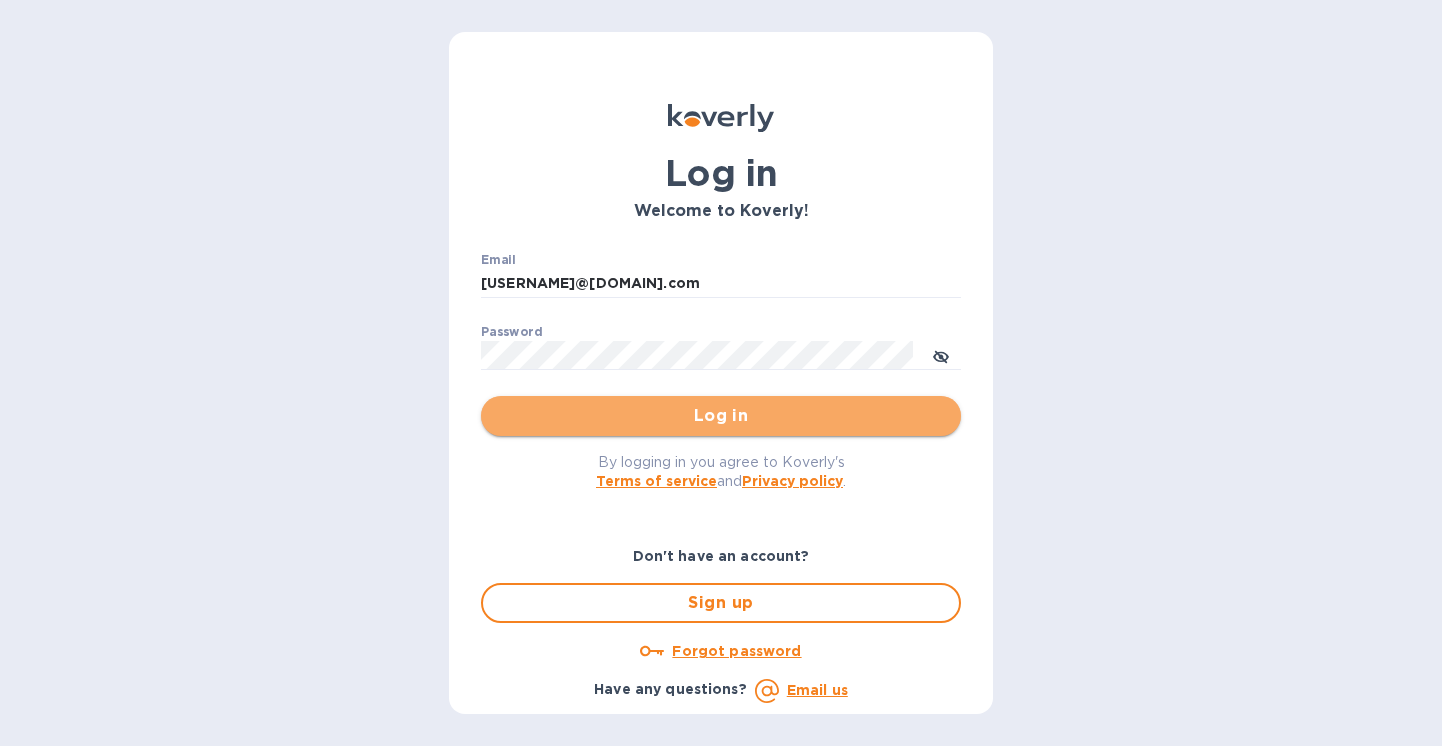 click on "Log in" at bounding box center [721, 416] 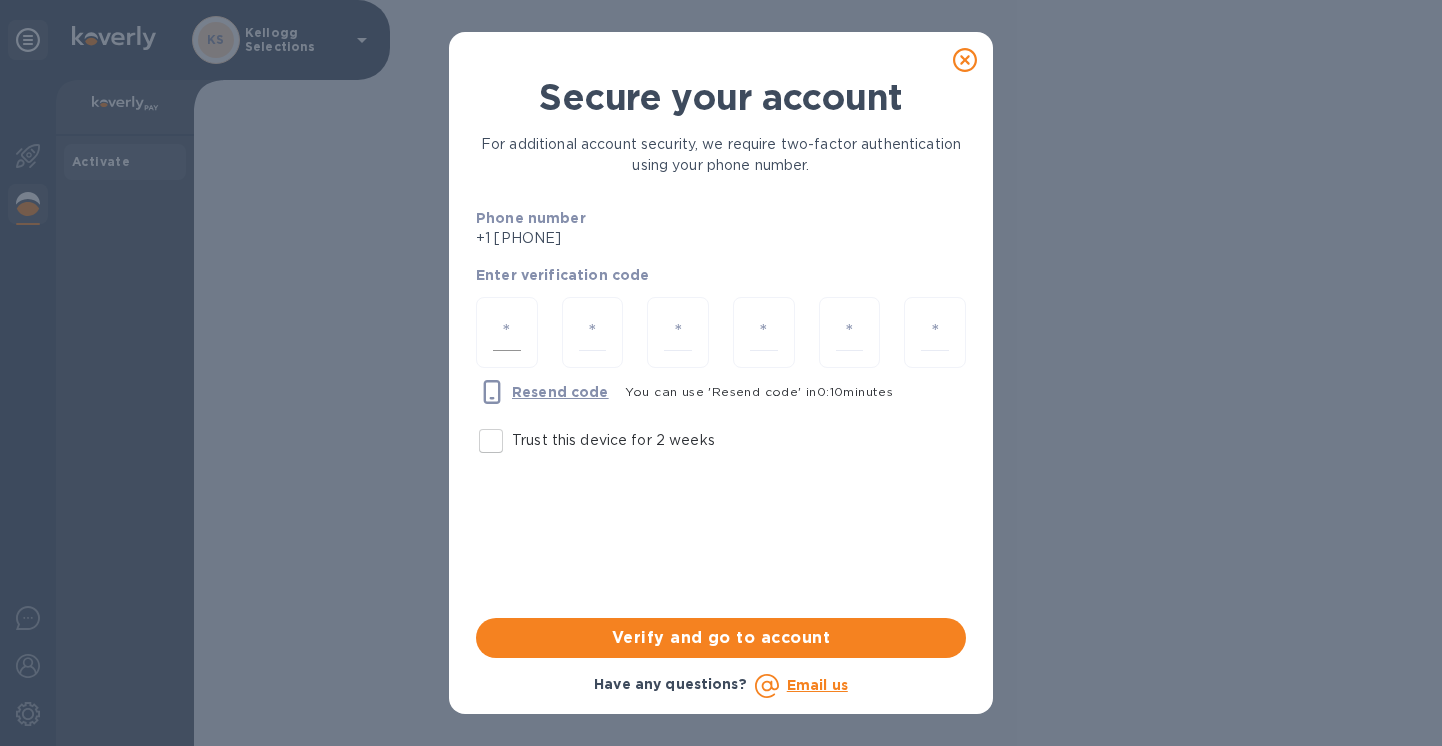 click at bounding box center (507, 332) 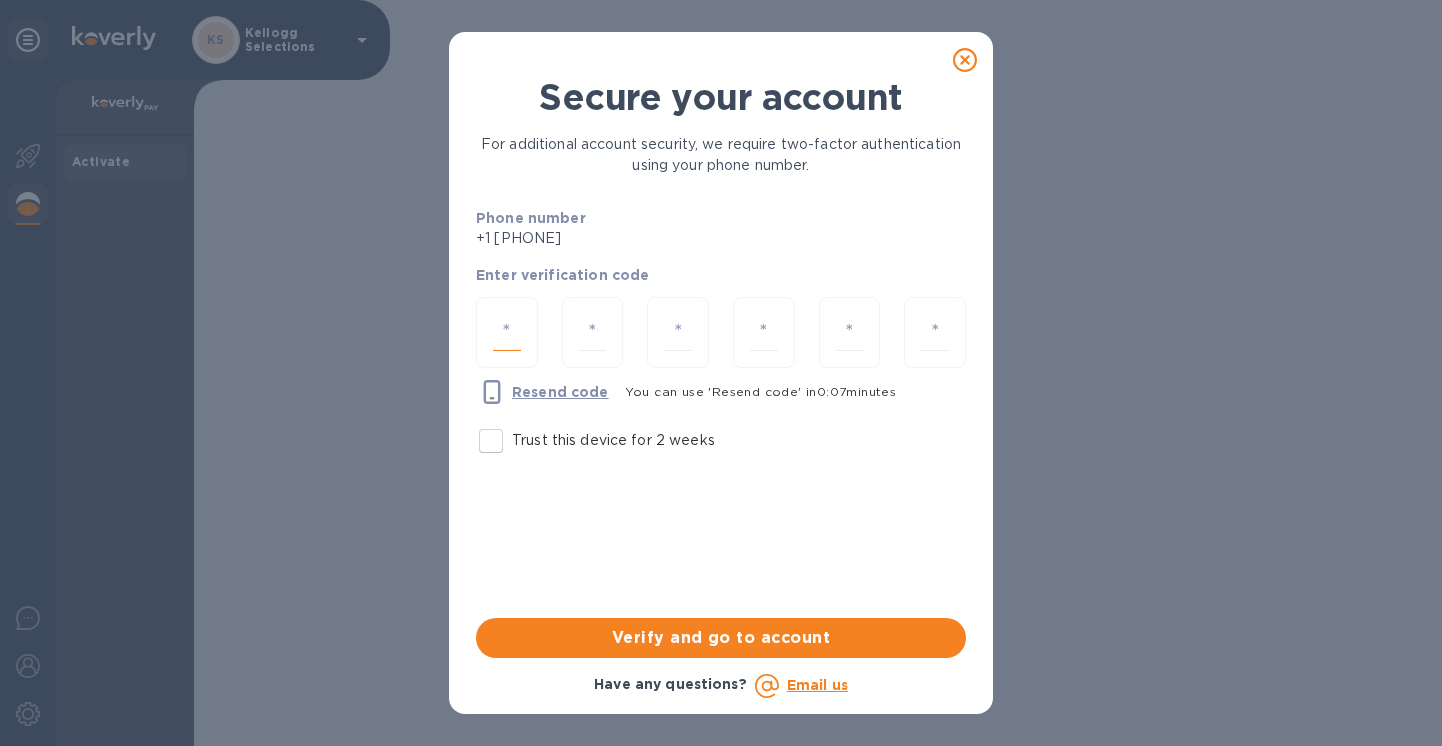 type on "4" 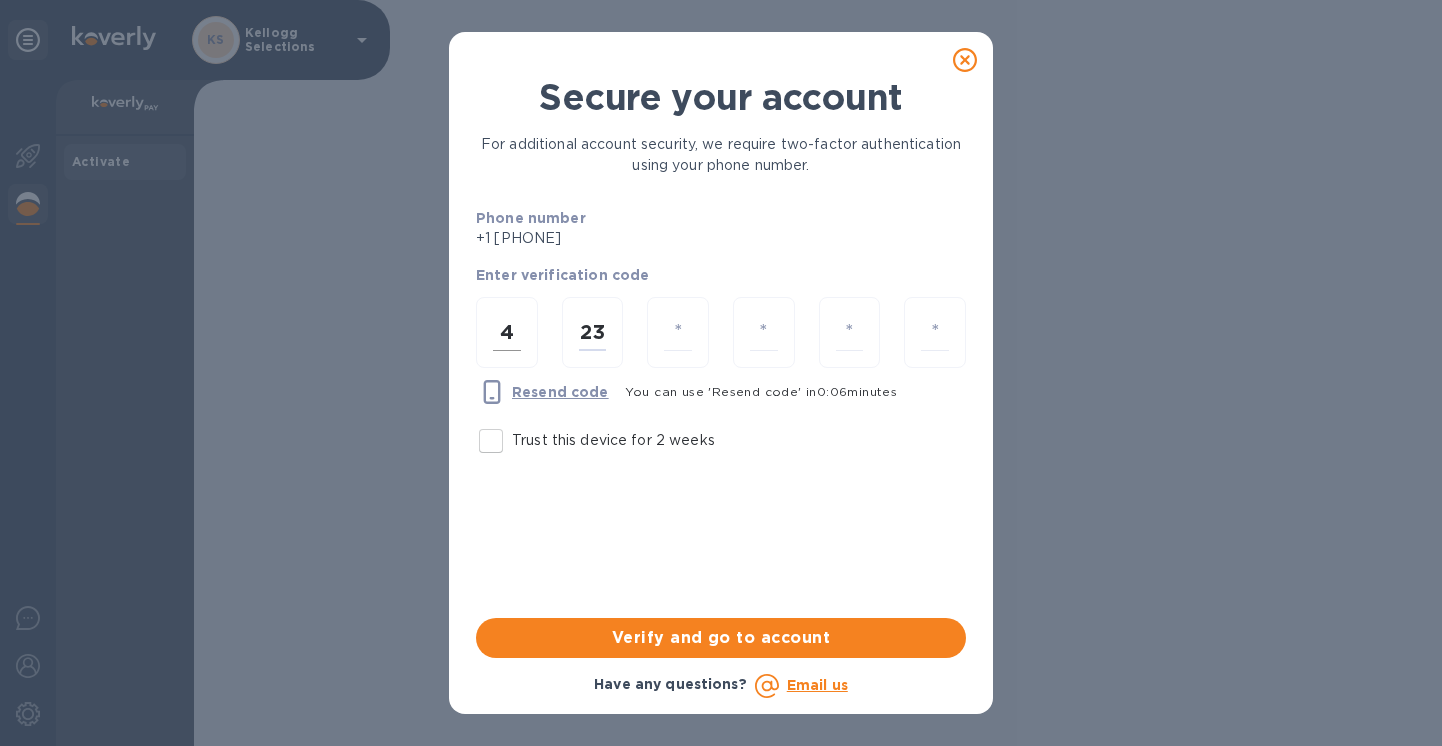 type on "3" 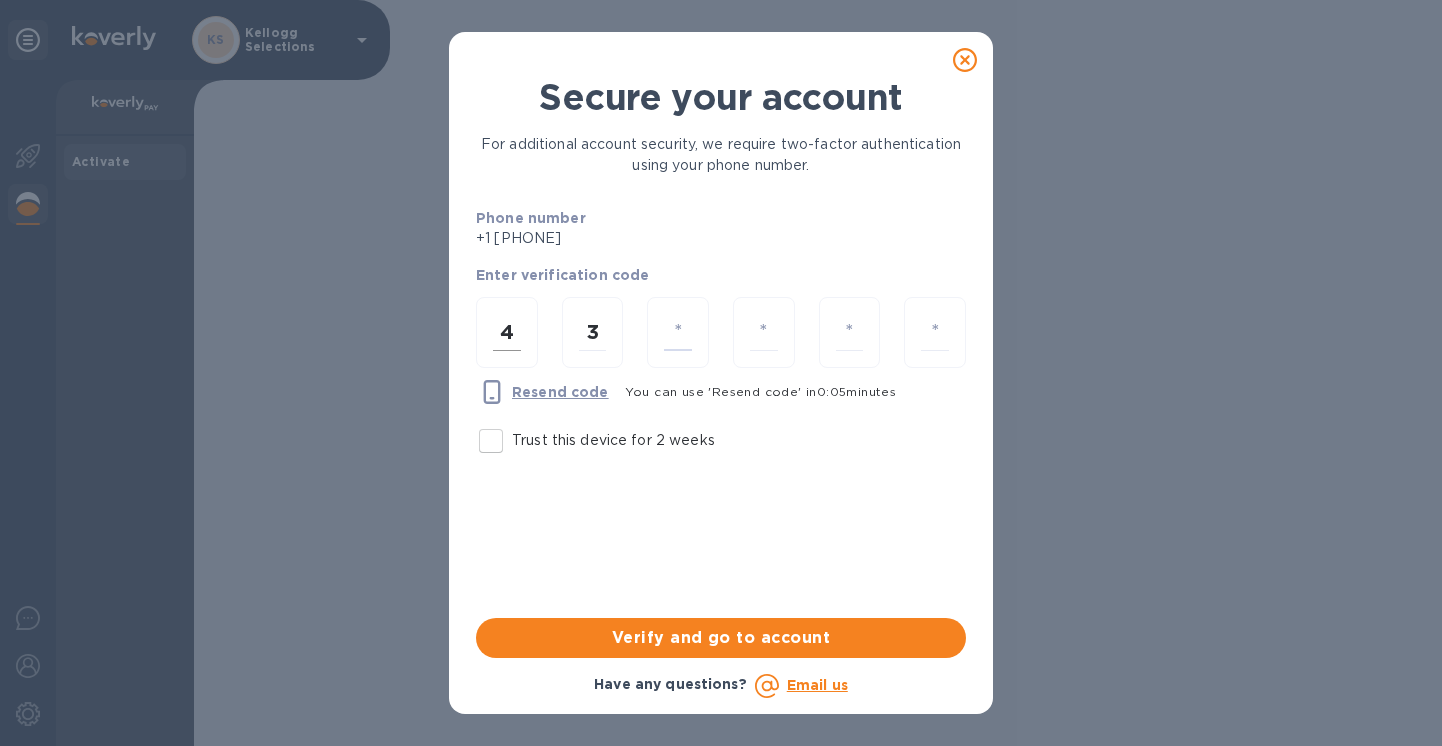 type on "6" 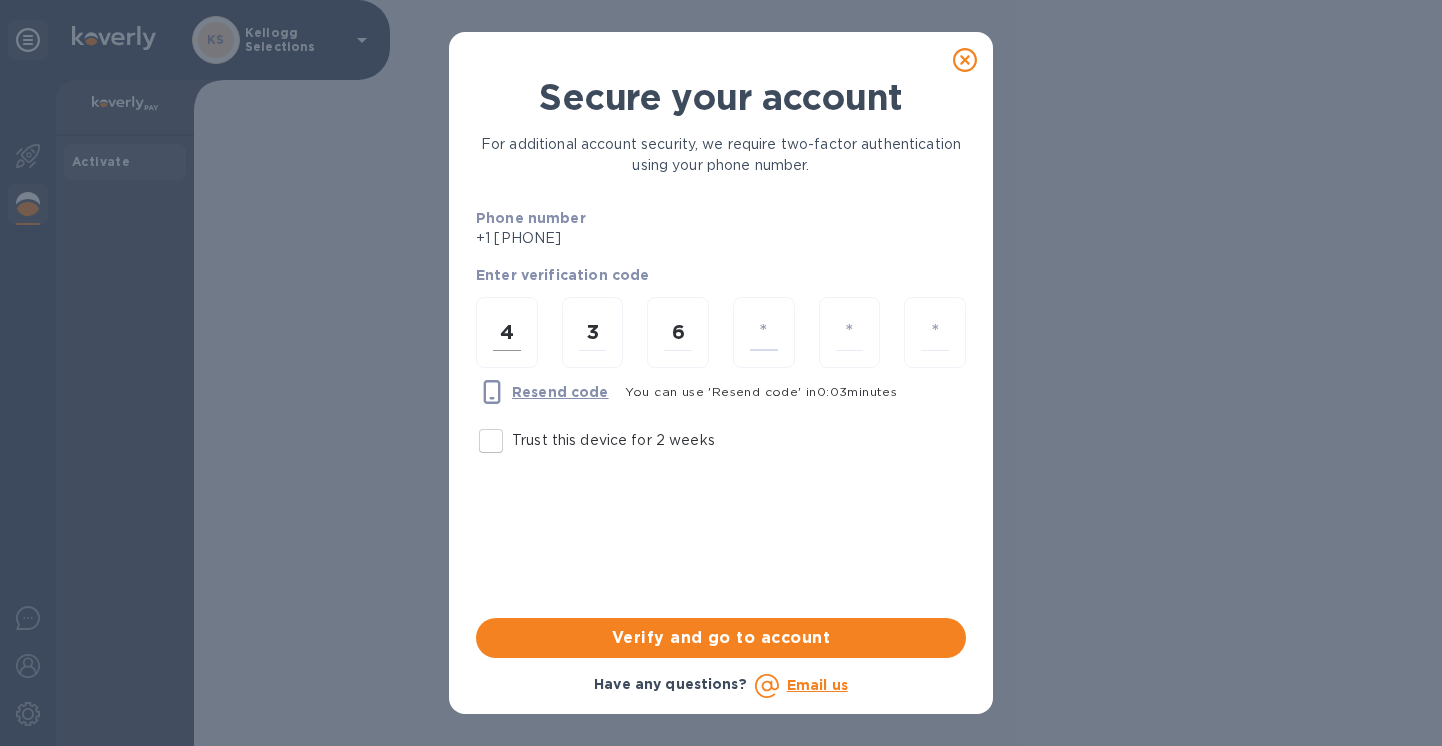 type on "7" 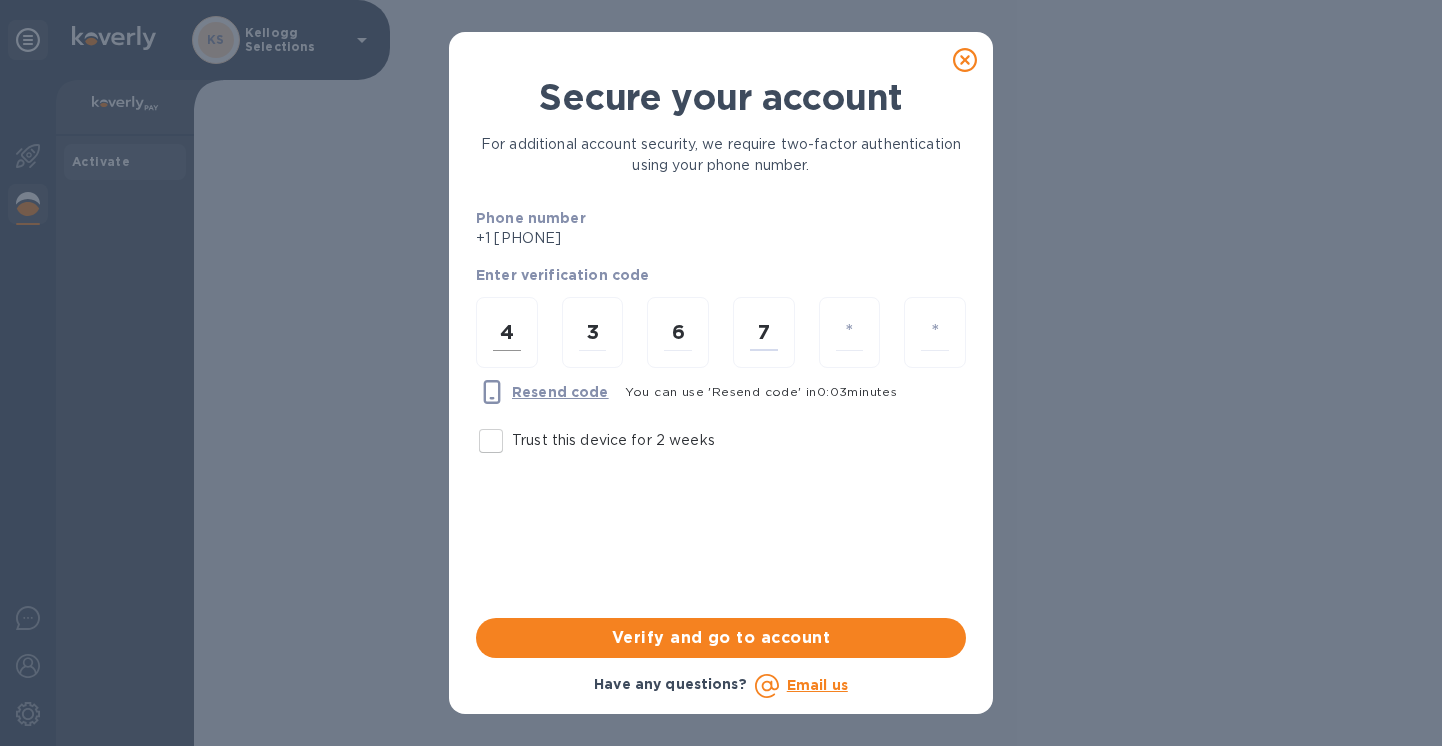type on "1" 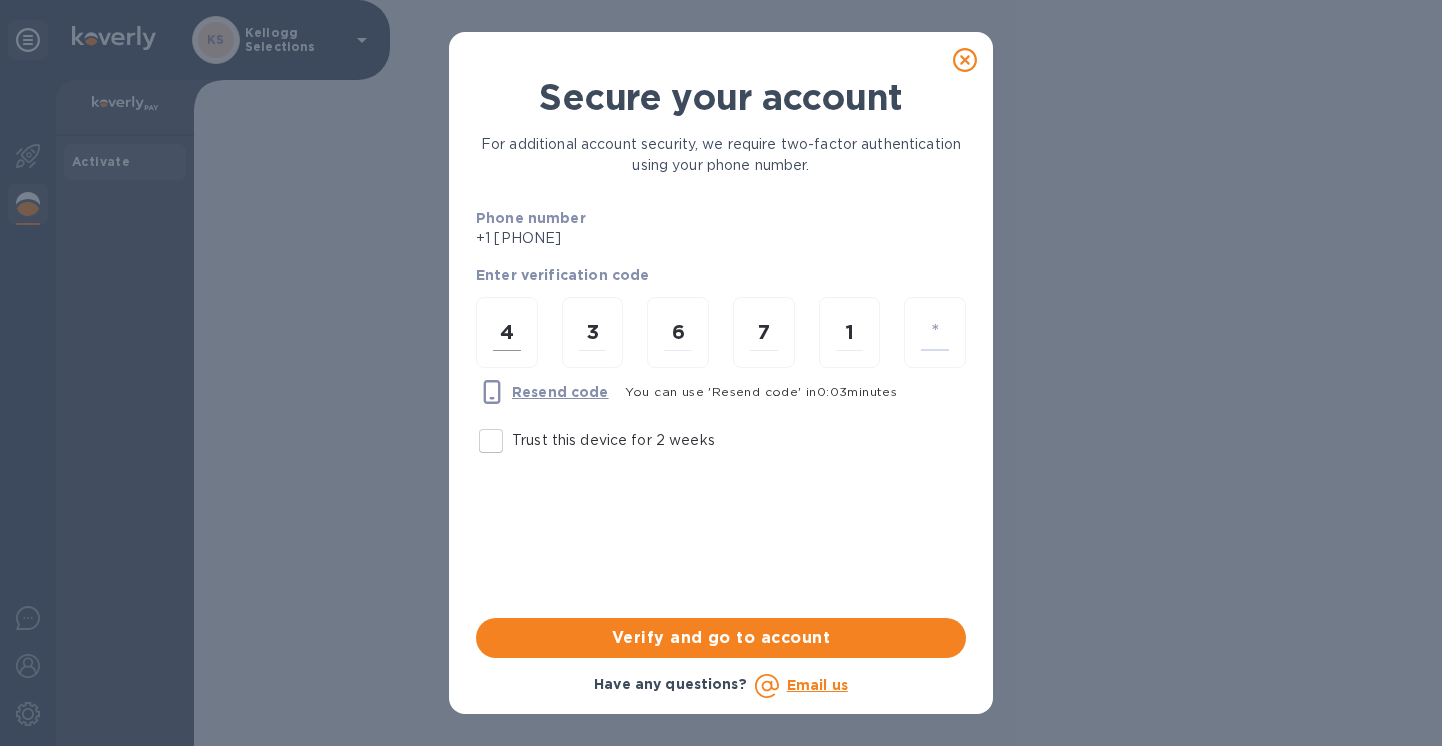 type on "8" 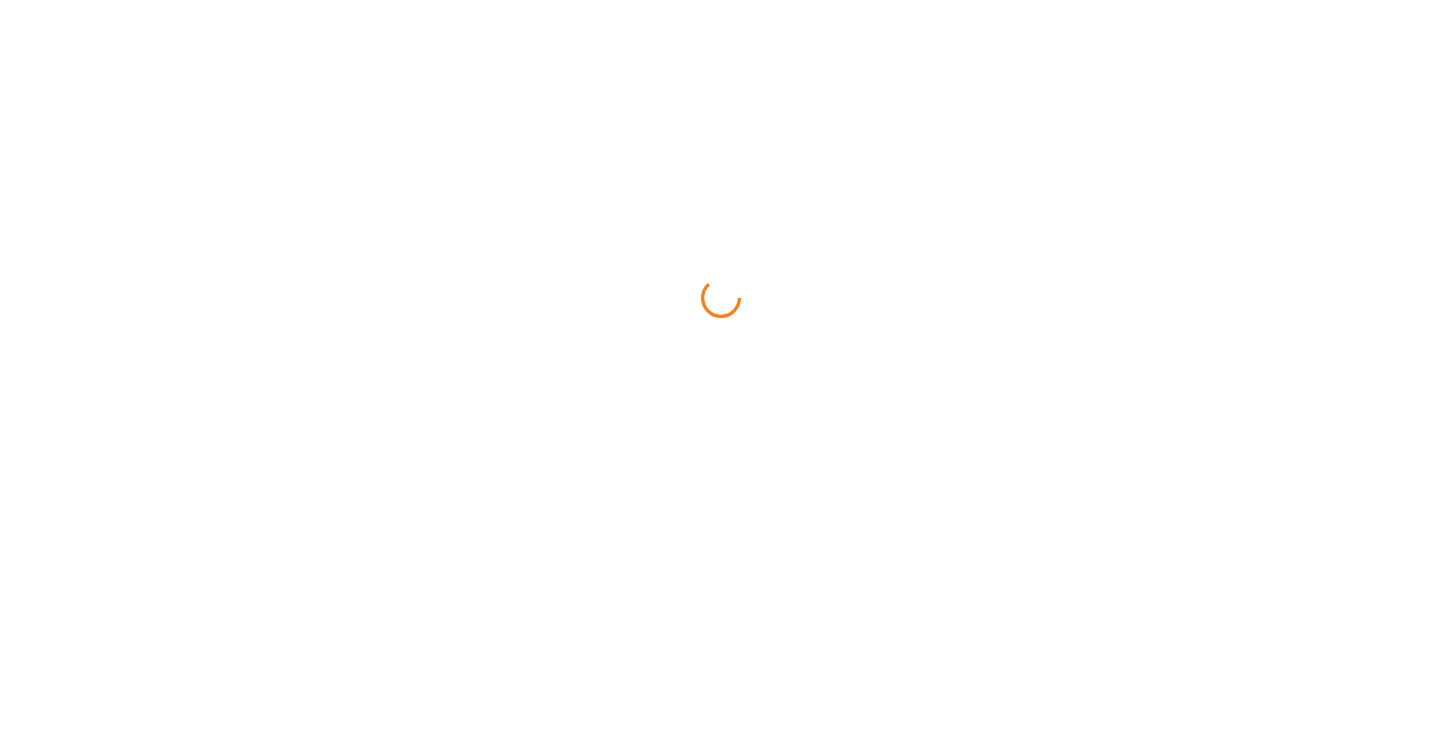 scroll, scrollTop: 0, scrollLeft: 0, axis: both 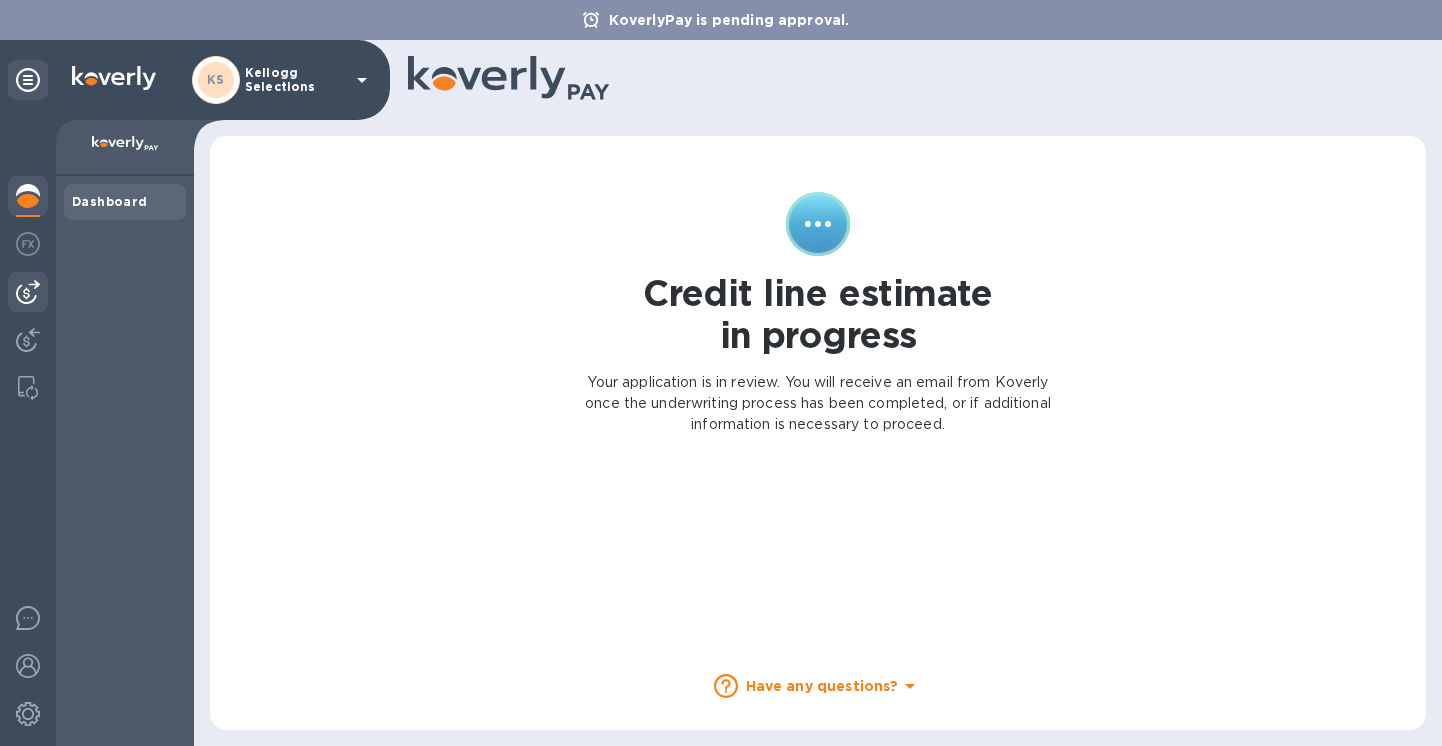 click at bounding box center (28, 292) 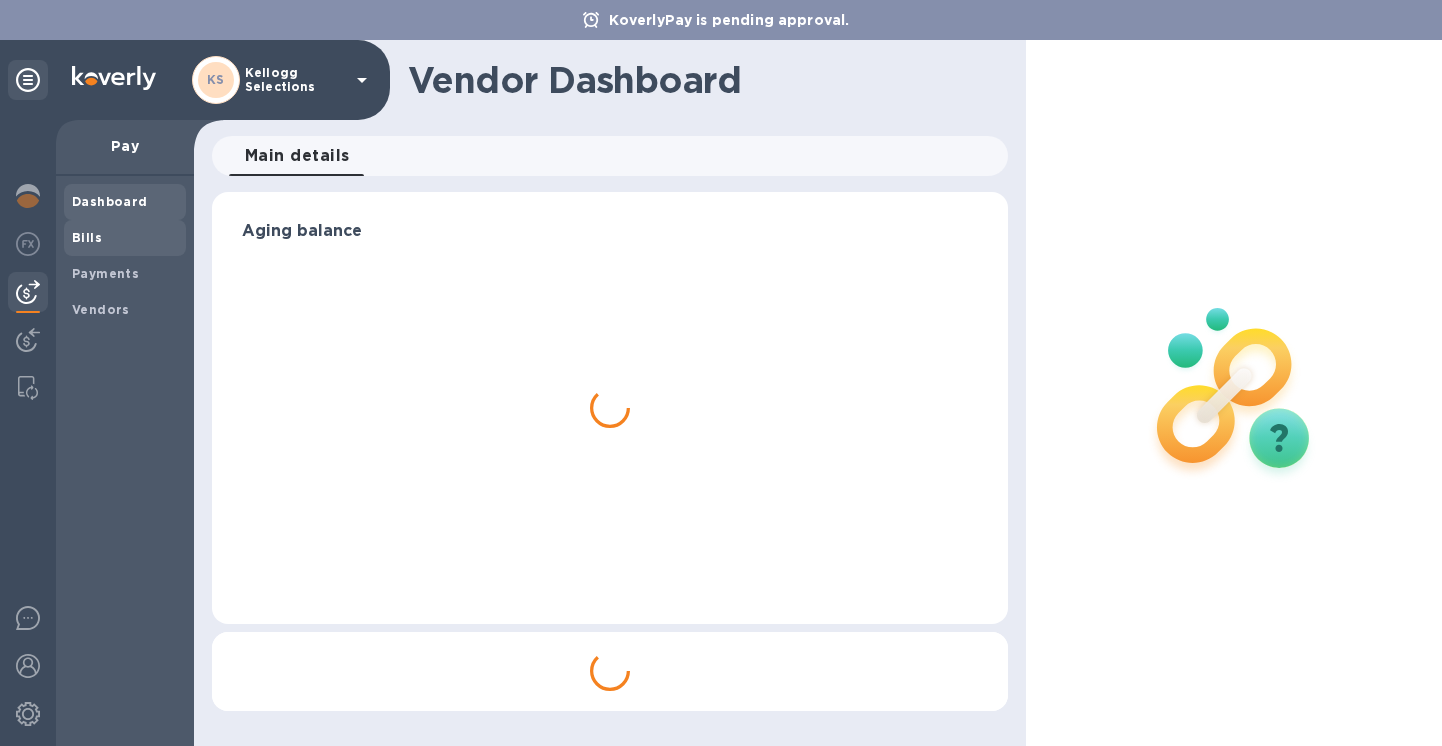 click on "Bills" at bounding box center (87, 237) 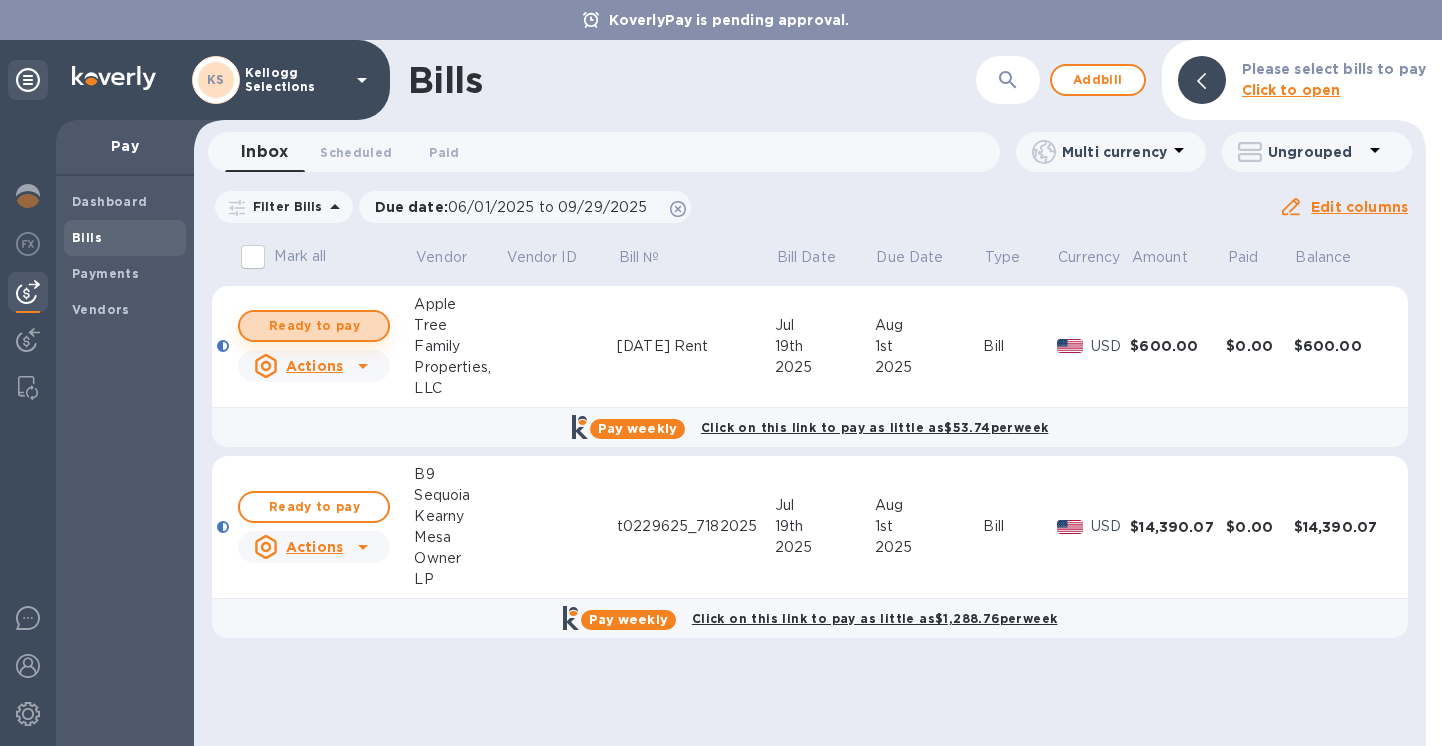 click on "Ready to pay" at bounding box center [314, 326] 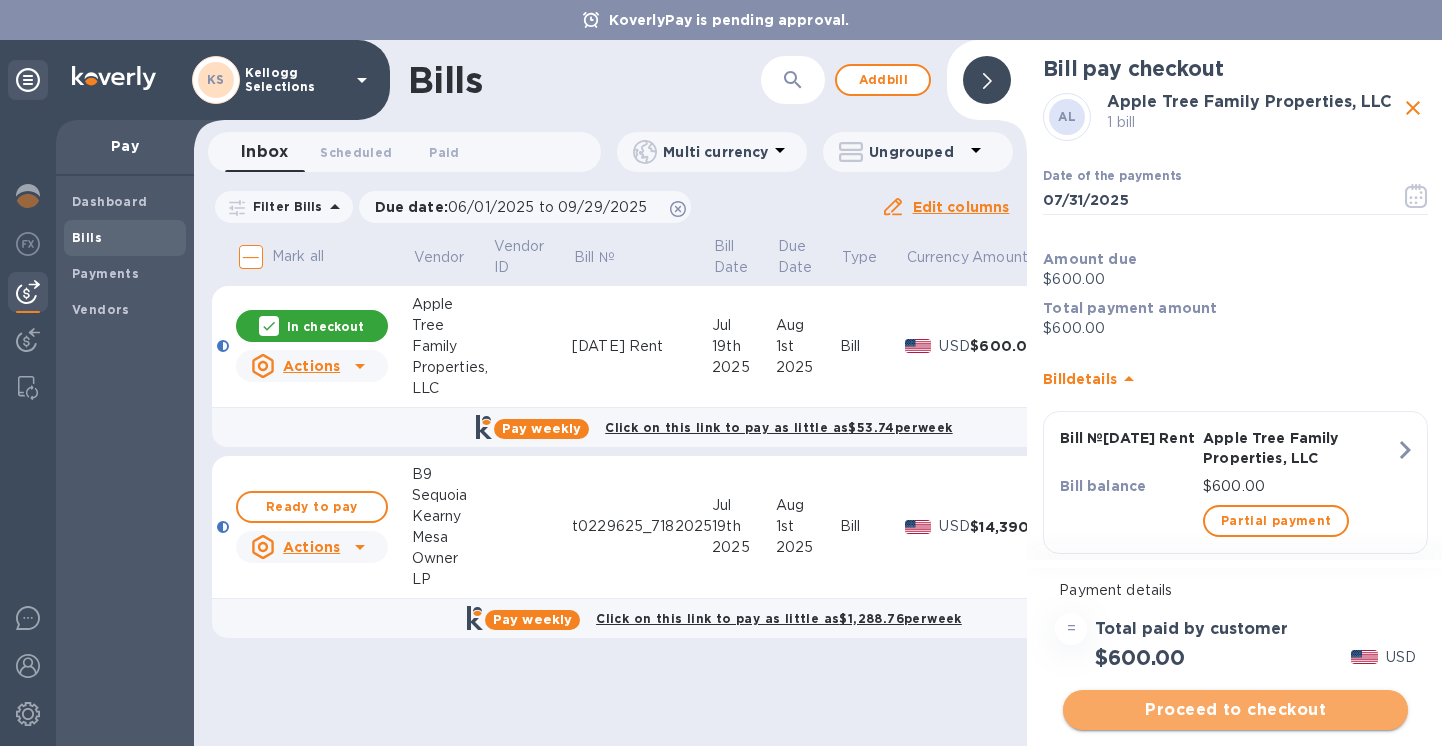 click on "Proceed to checkout" at bounding box center [1235, 710] 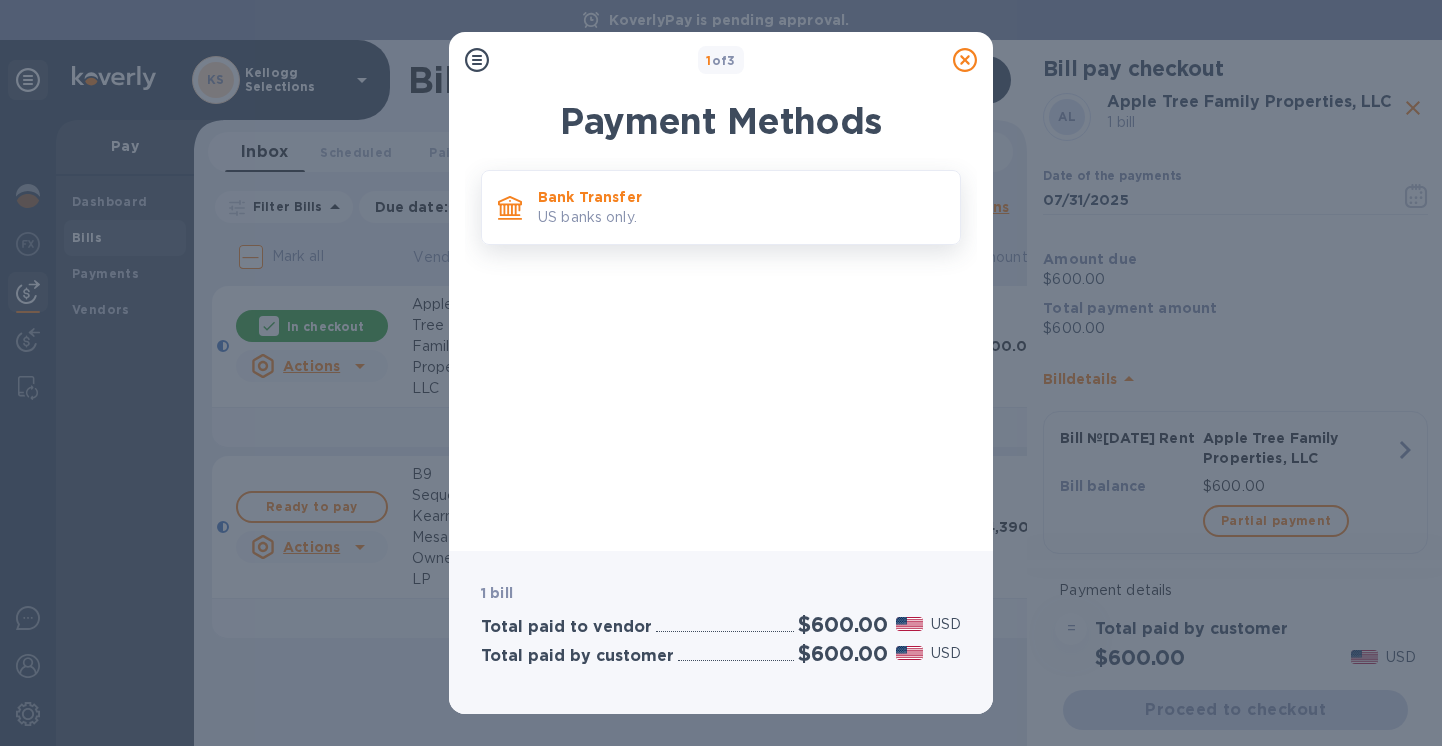 click on "US banks only." at bounding box center (741, 217) 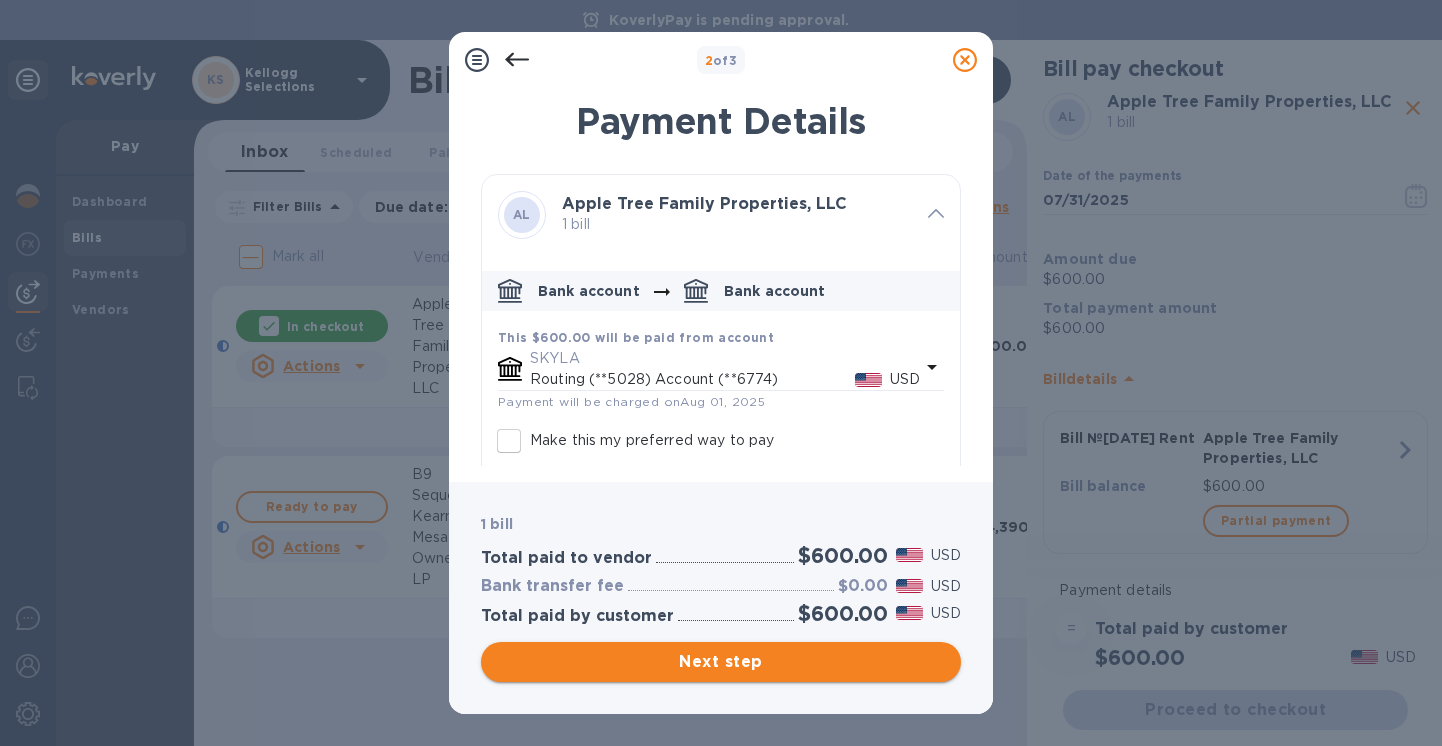 click on "Next step" at bounding box center [721, 662] 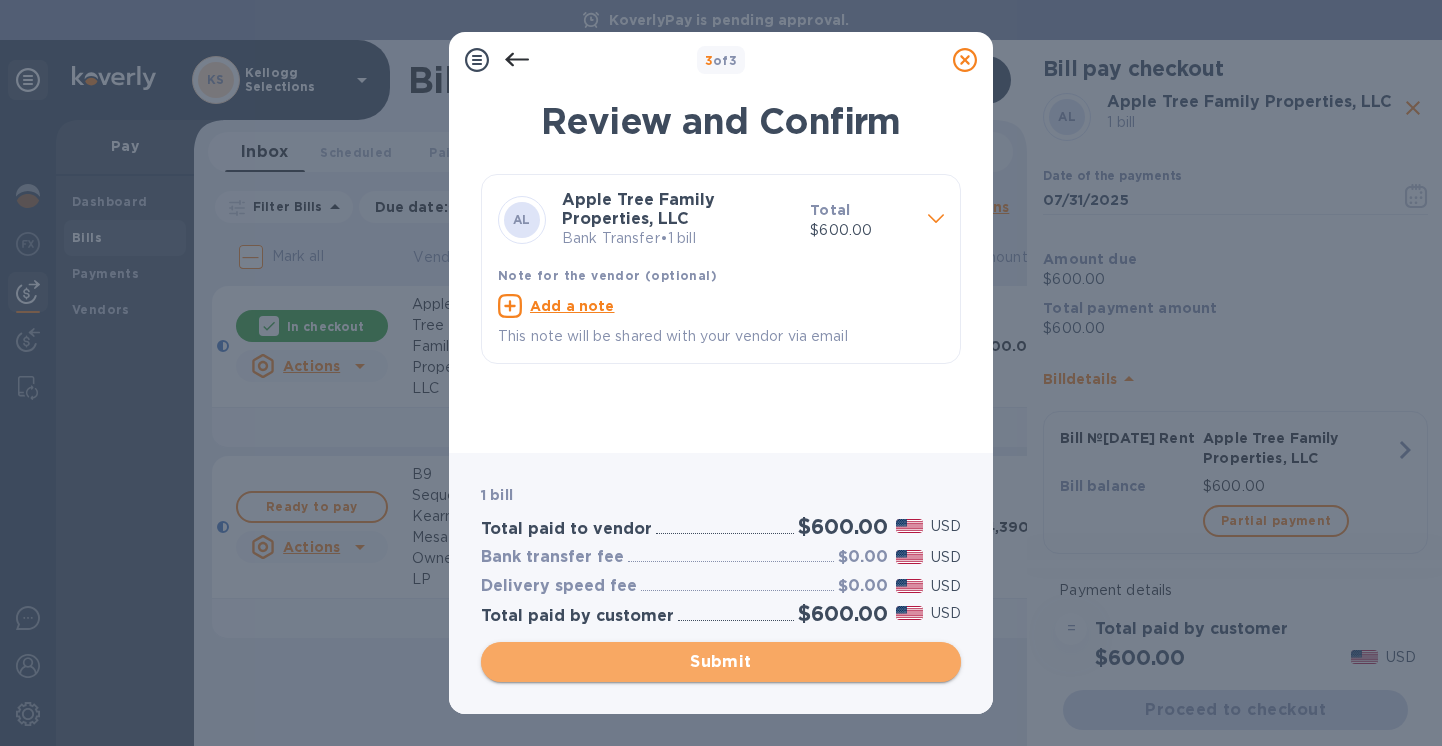 click on "Submit" at bounding box center (721, 662) 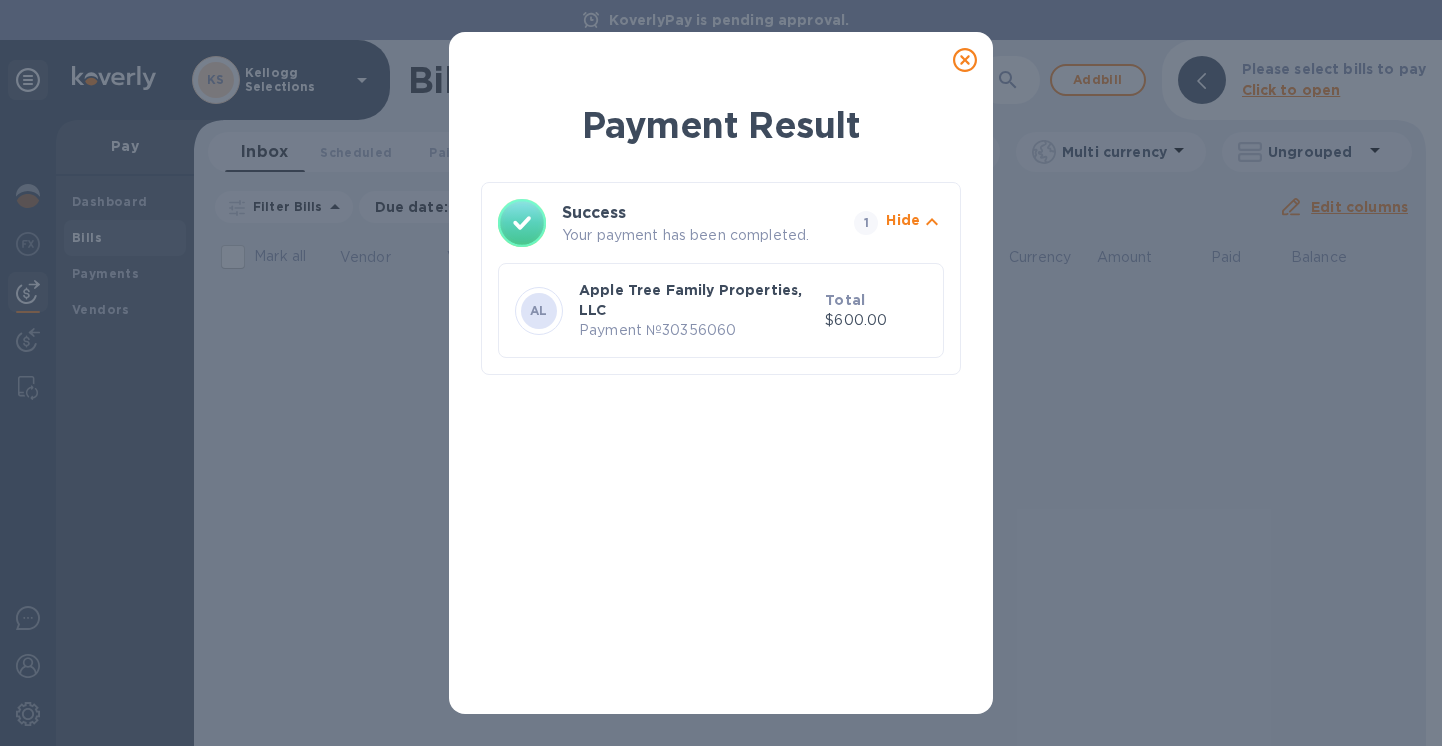 click 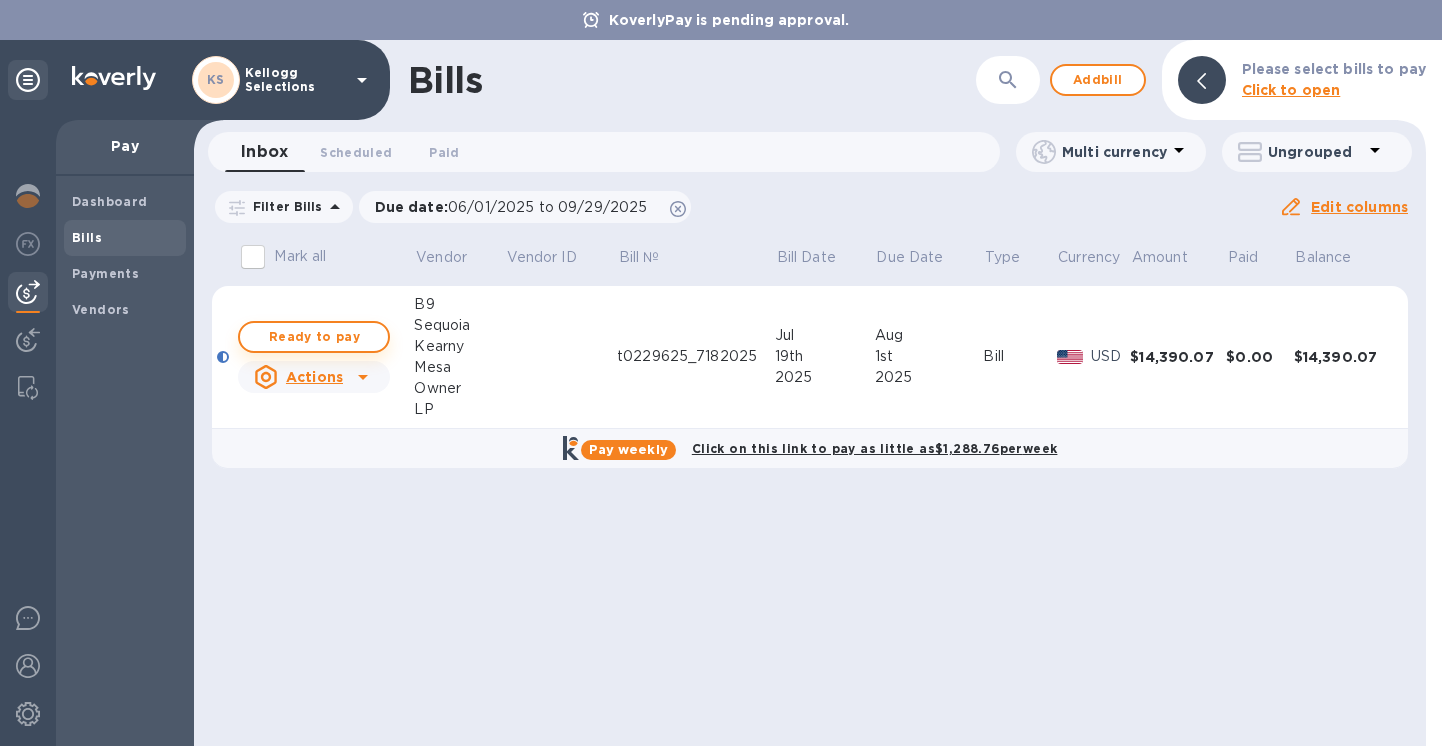 click on "Ready to pay" at bounding box center (314, 337) 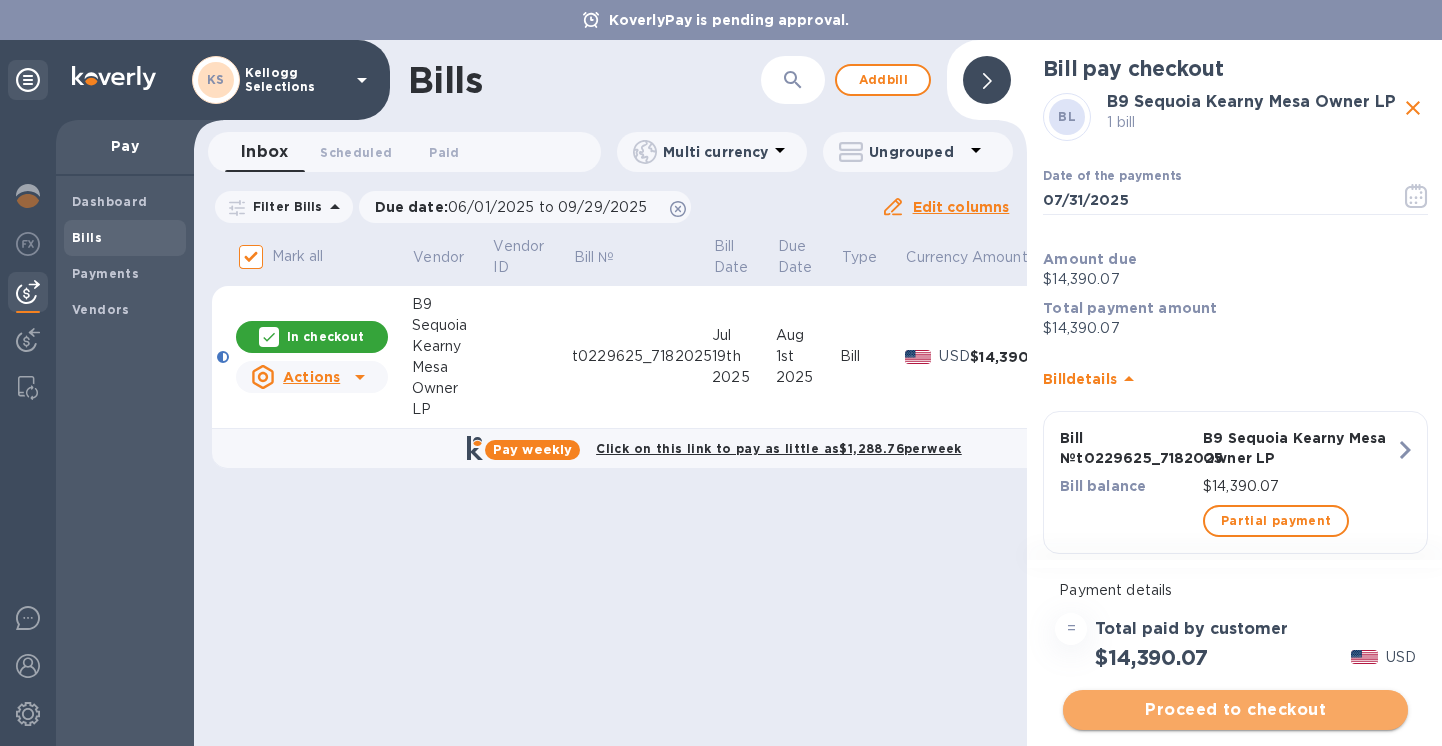 click on "Proceed to checkout" at bounding box center [1235, 710] 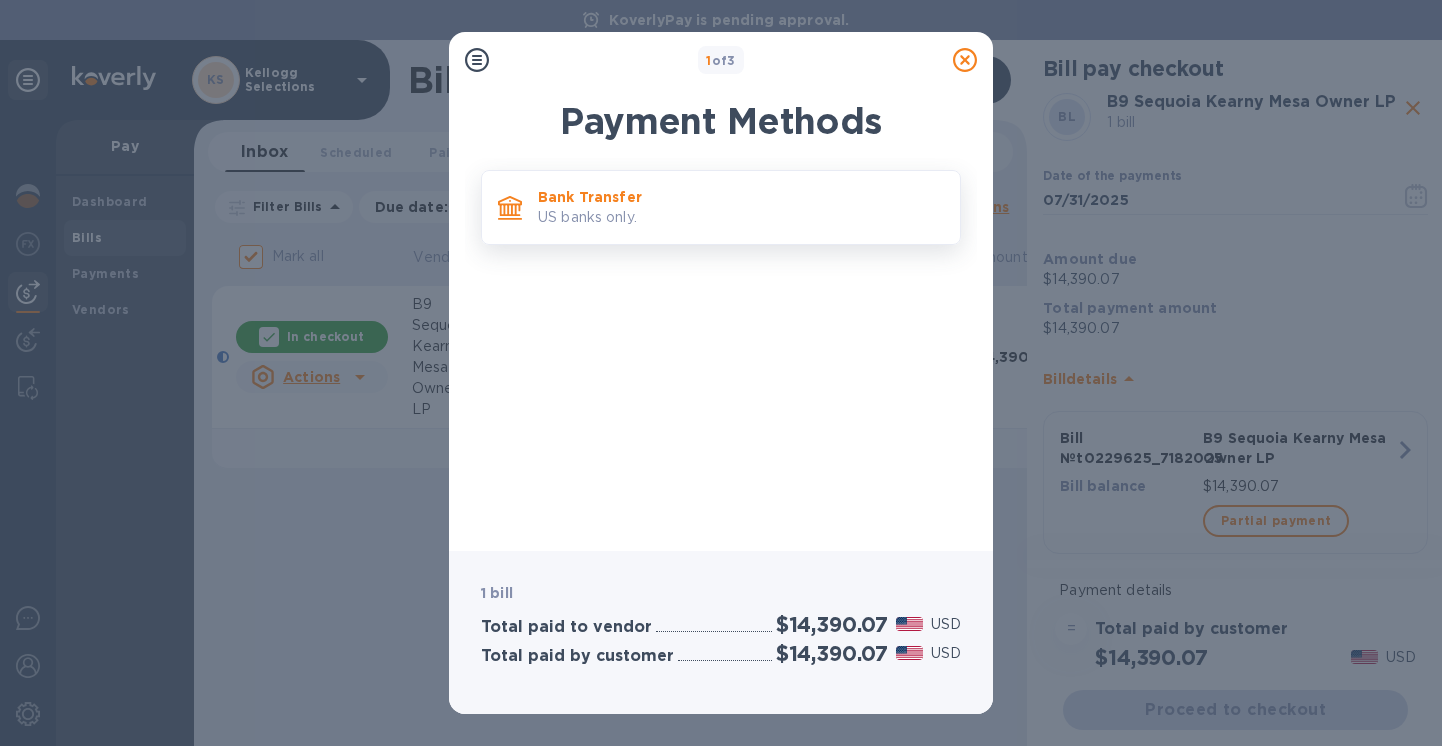 click on "US banks only." at bounding box center (741, 217) 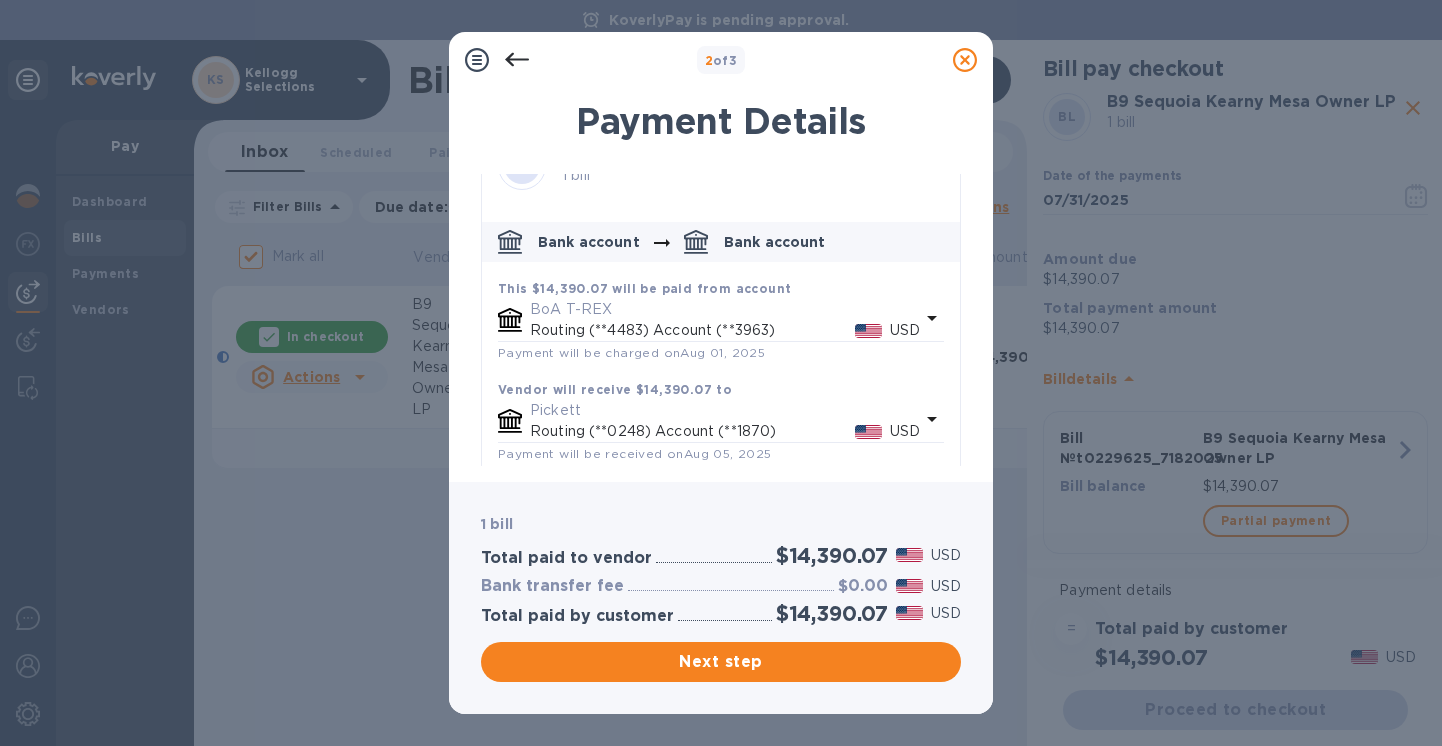 scroll, scrollTop: 66, scrollLeft: 0, axis: vertical 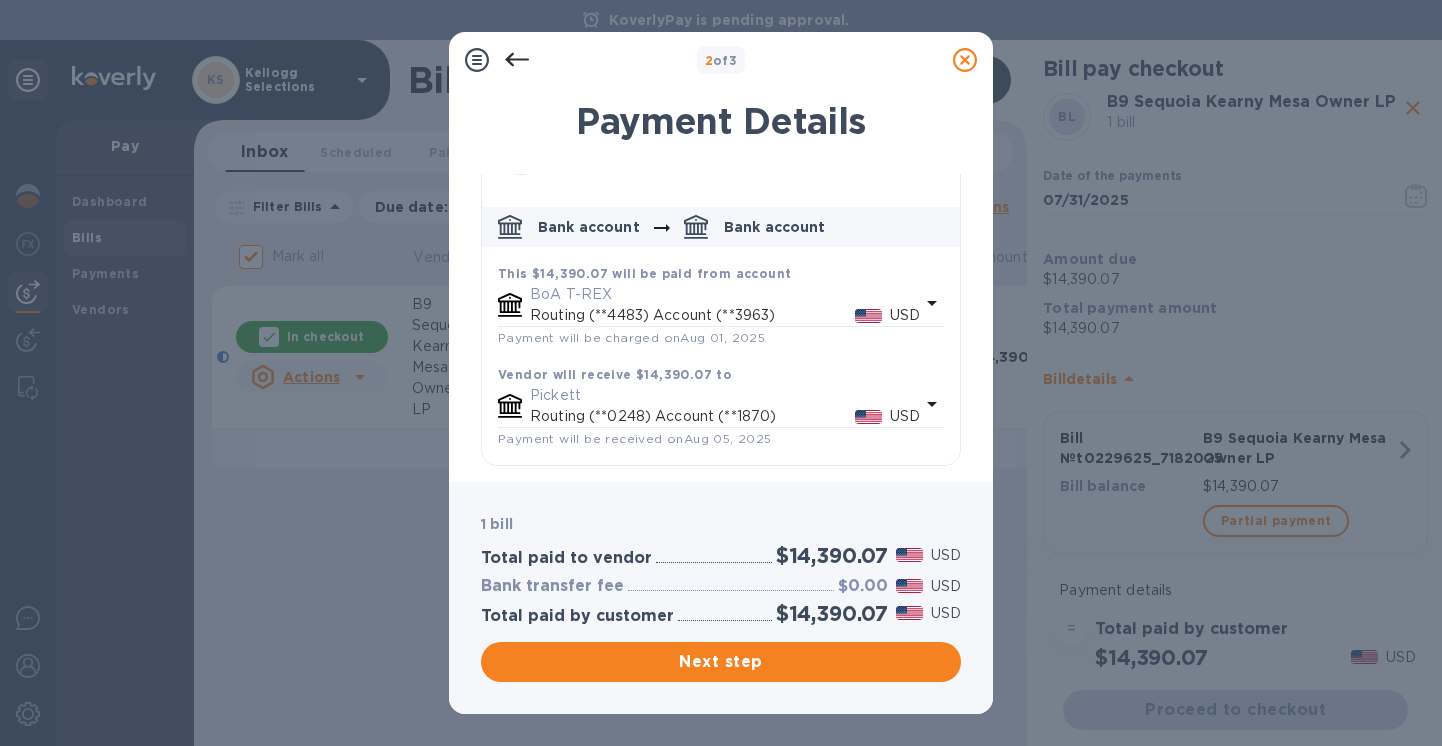 click 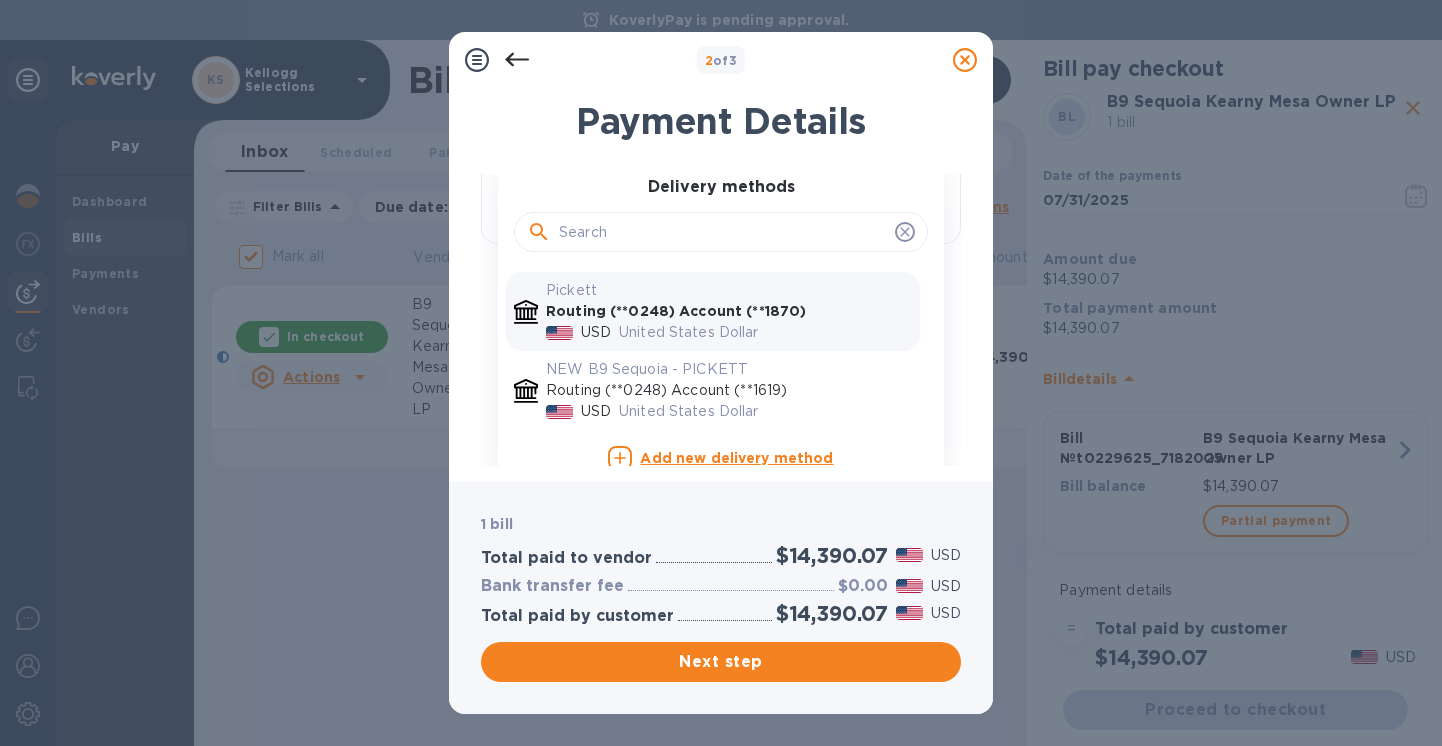 scroll, scrollTop: 307, scrollLeft: 0, axis: vertical 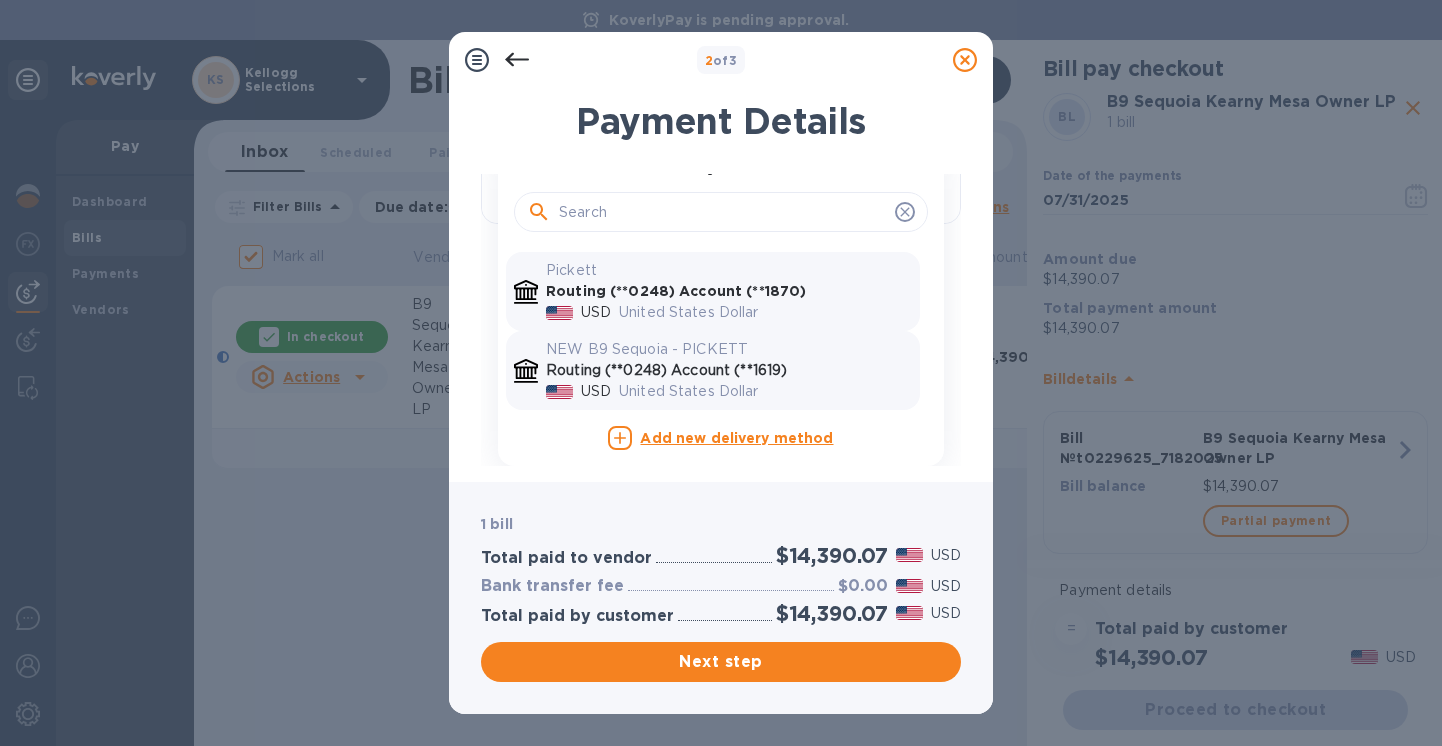 click on "United States Dollar" at bounding box center (765, 391) 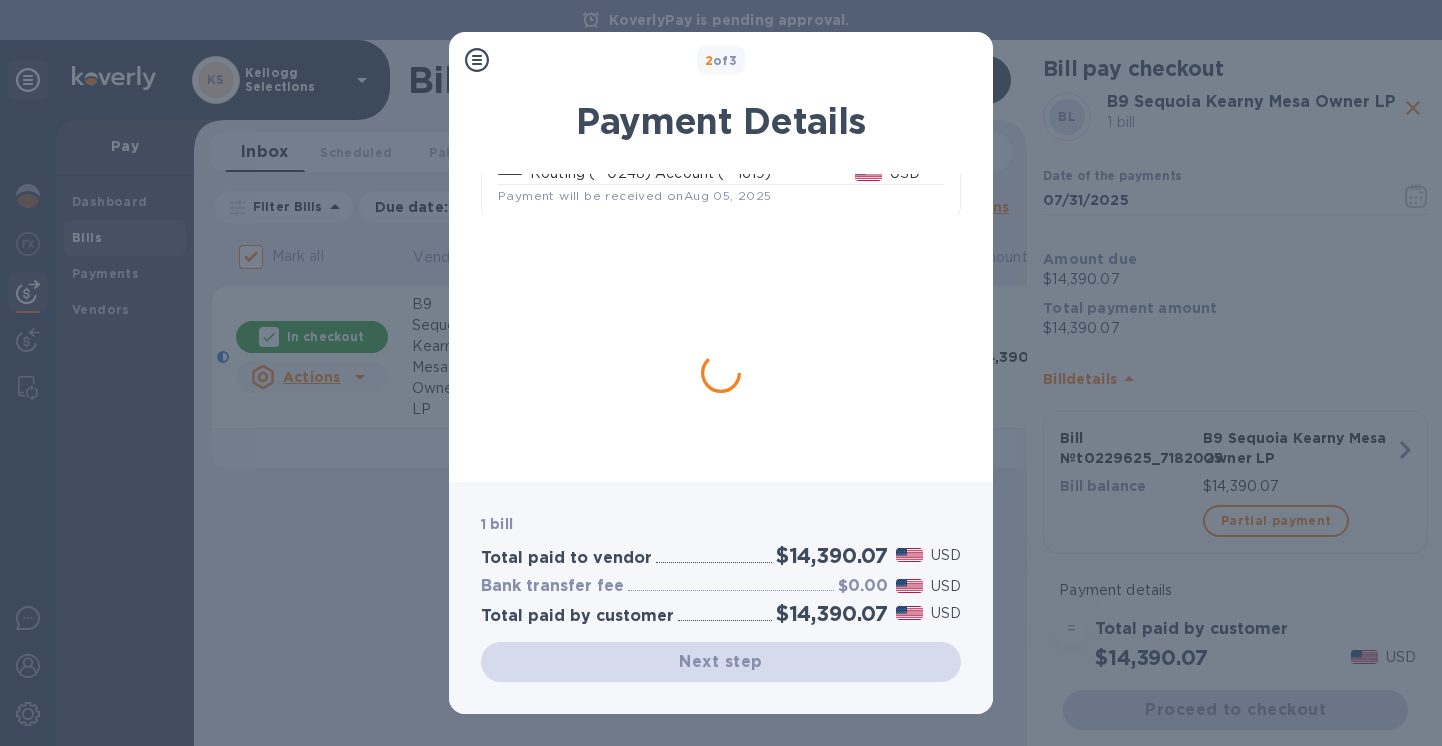 scroll, scrollTop: 66, scrollLeft: 0, axis: vertical 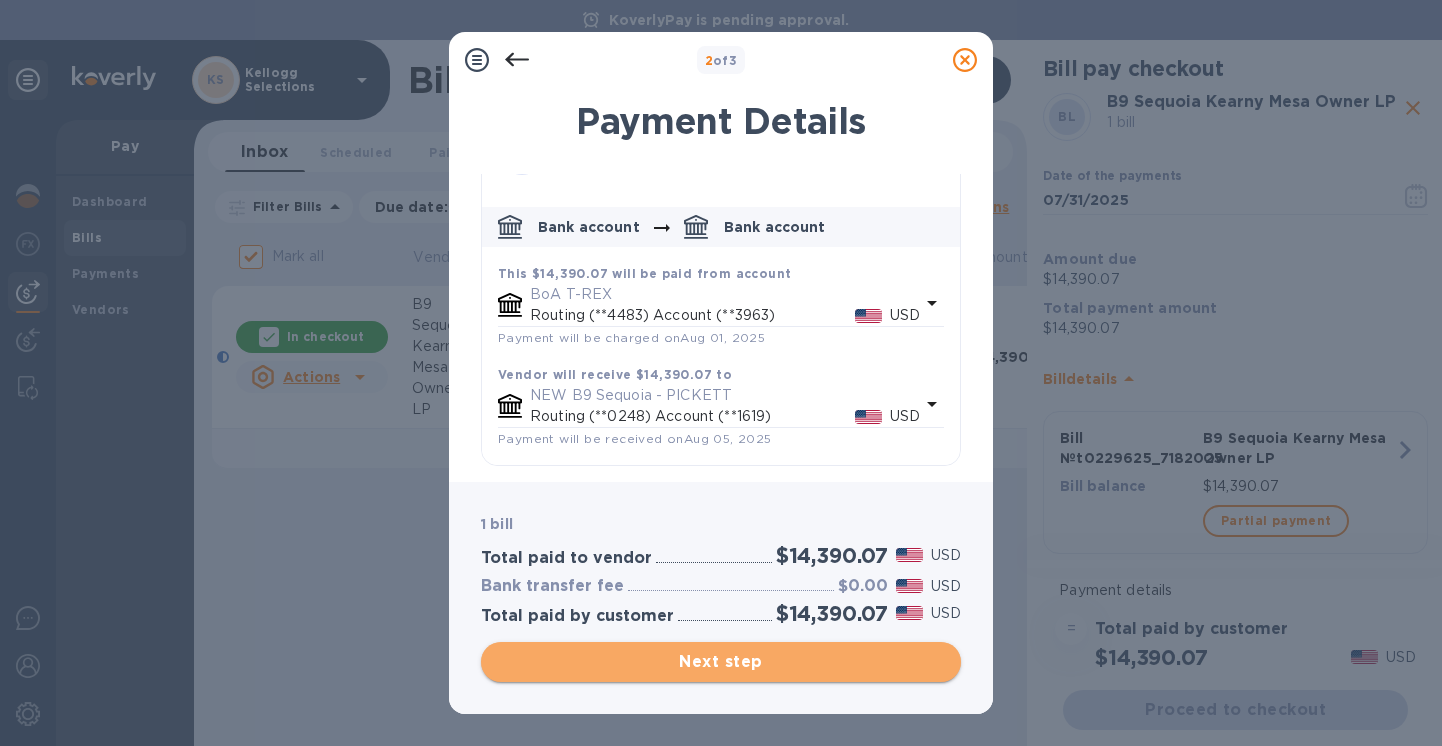 click on "Next step" at bounding box center [721, 662] 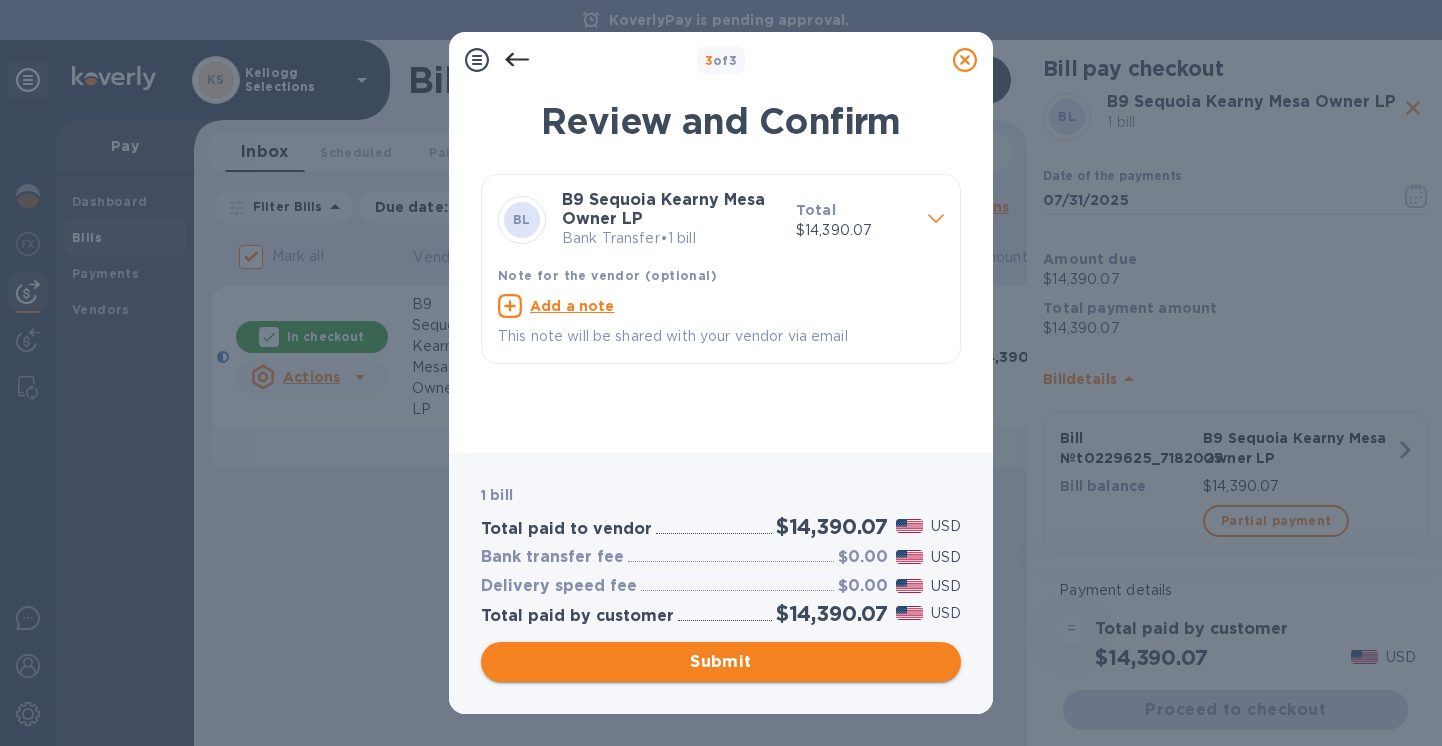 click on "Submit" at bounding box center [721, 662] 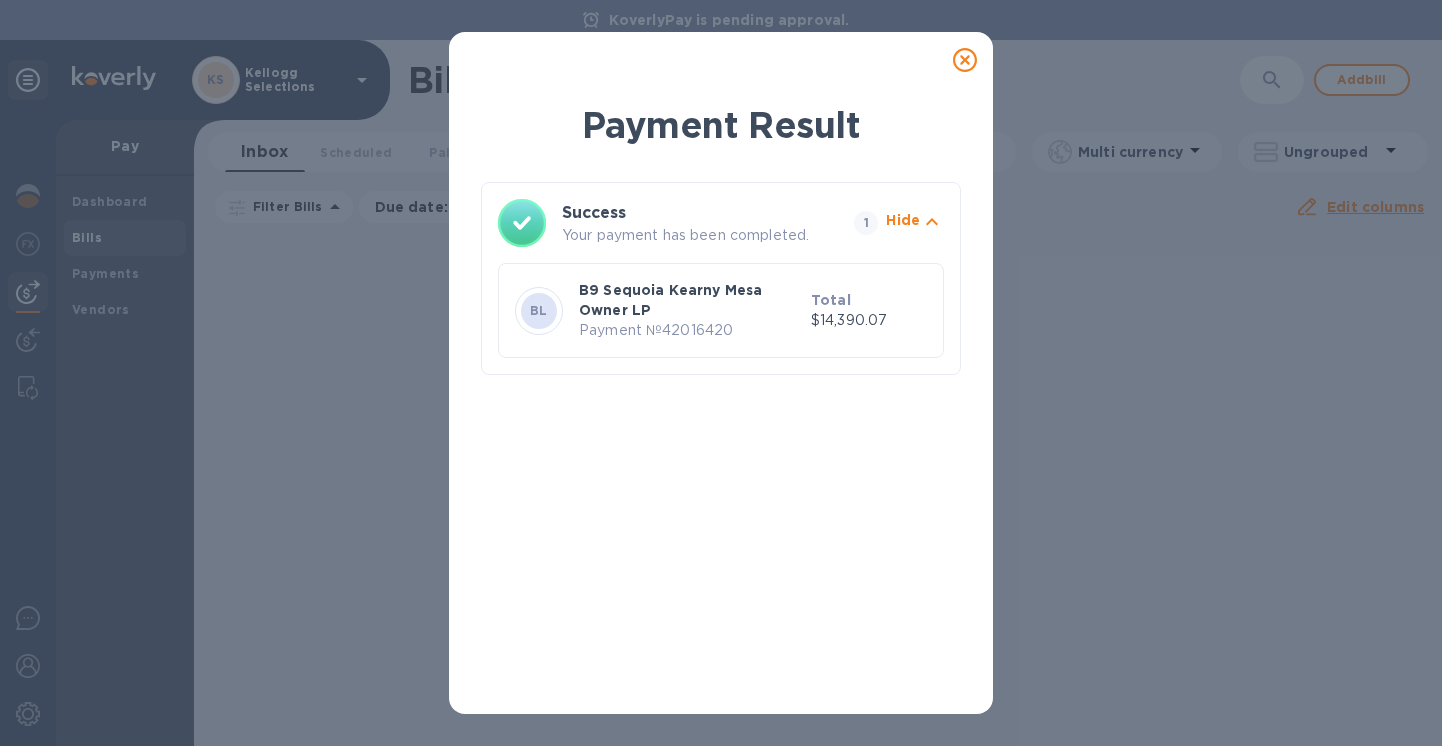 click 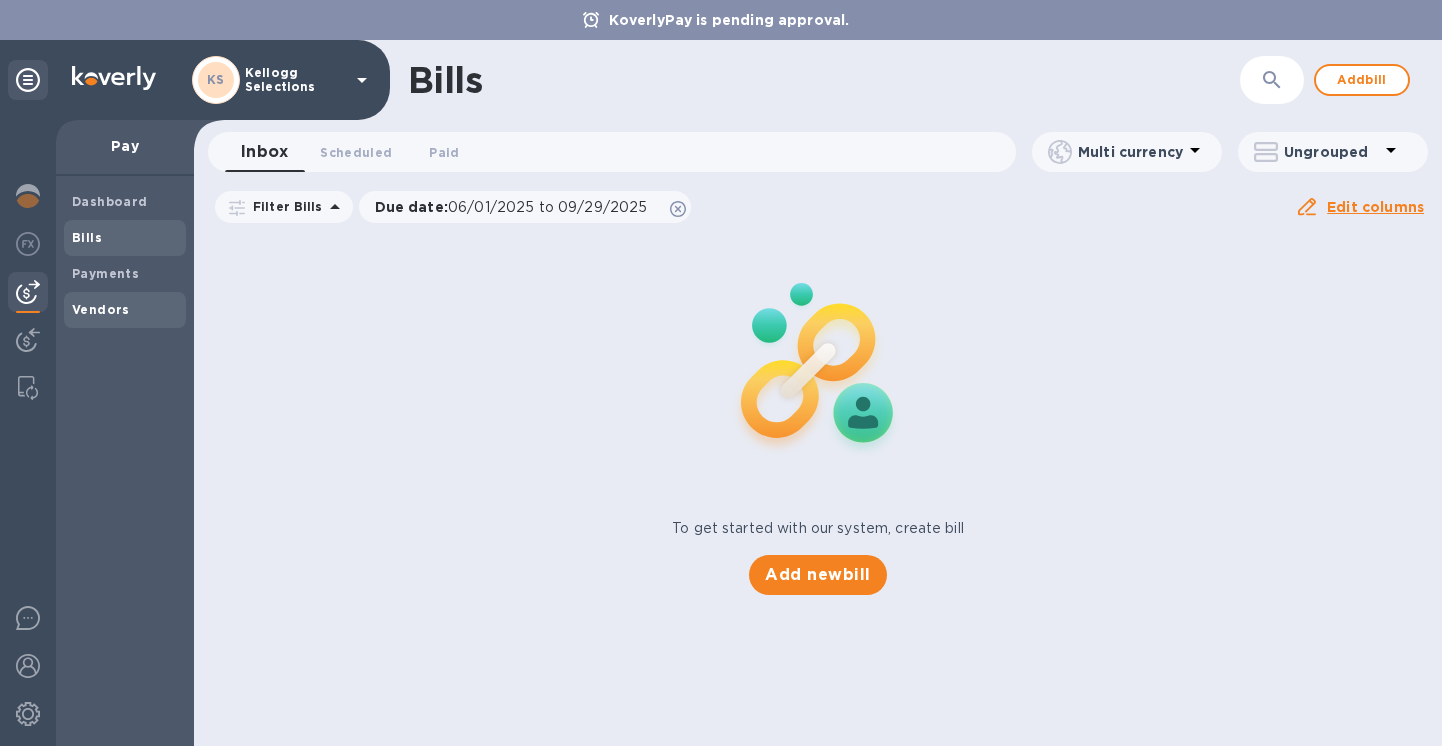click on "Vendors" at bounding box center [101, 309] 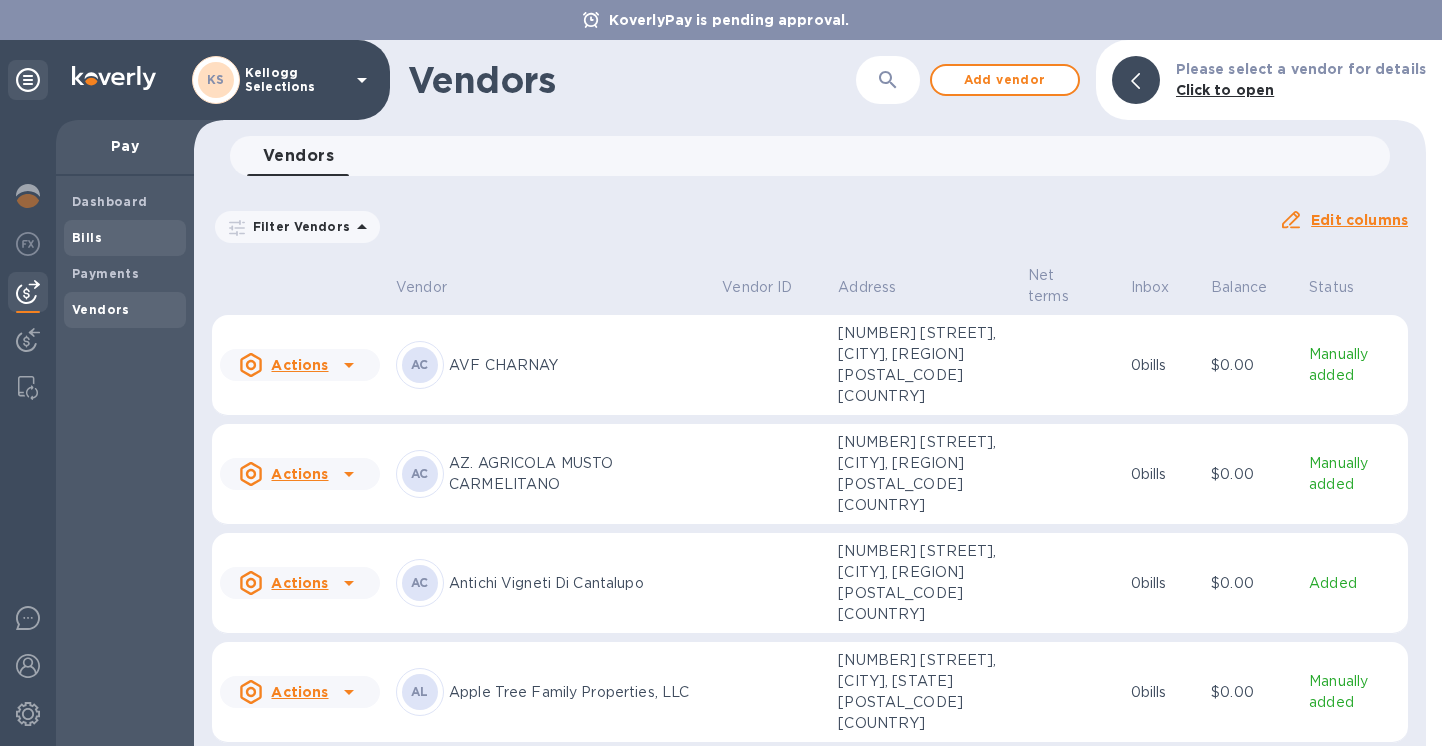click on "Bills" at bounding box center [87, 237] 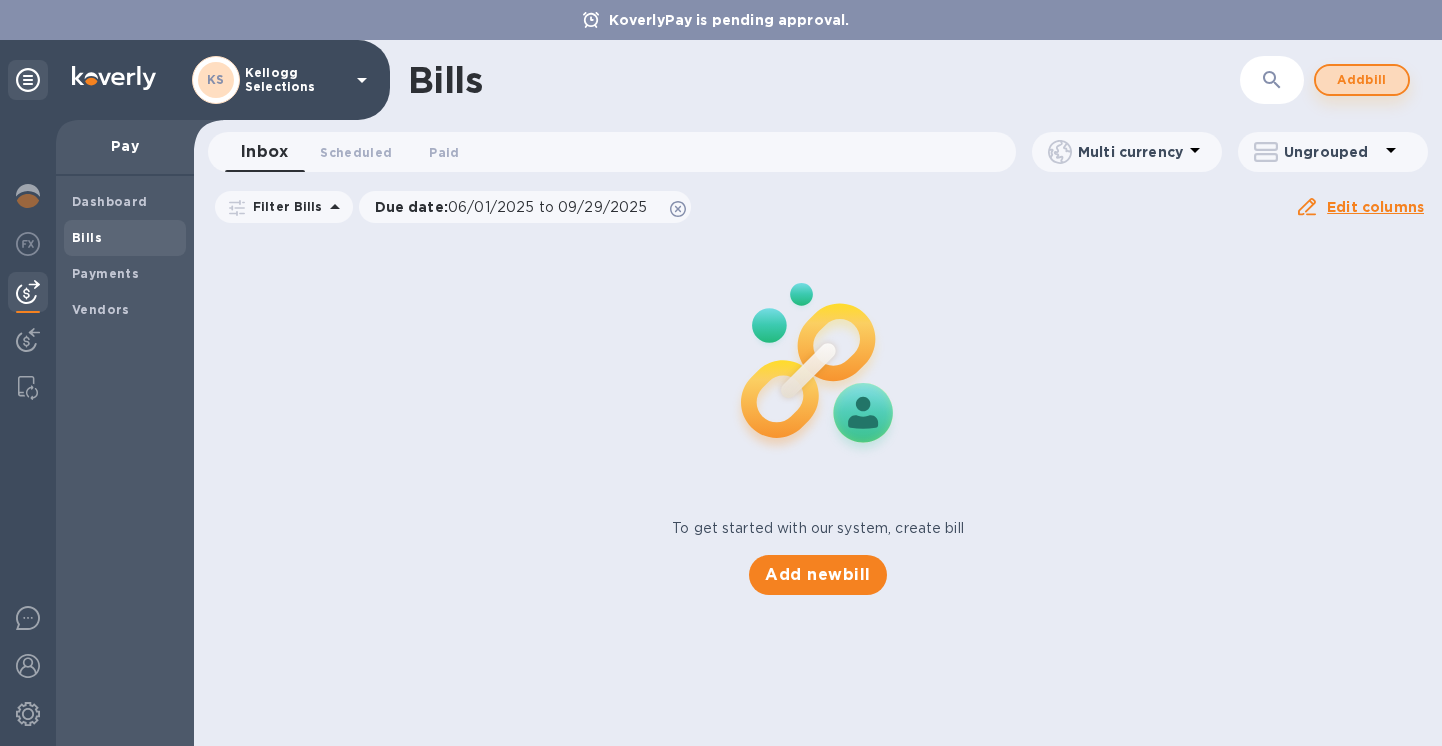 click on "Add   bill" at bounding box center (1362, 80) 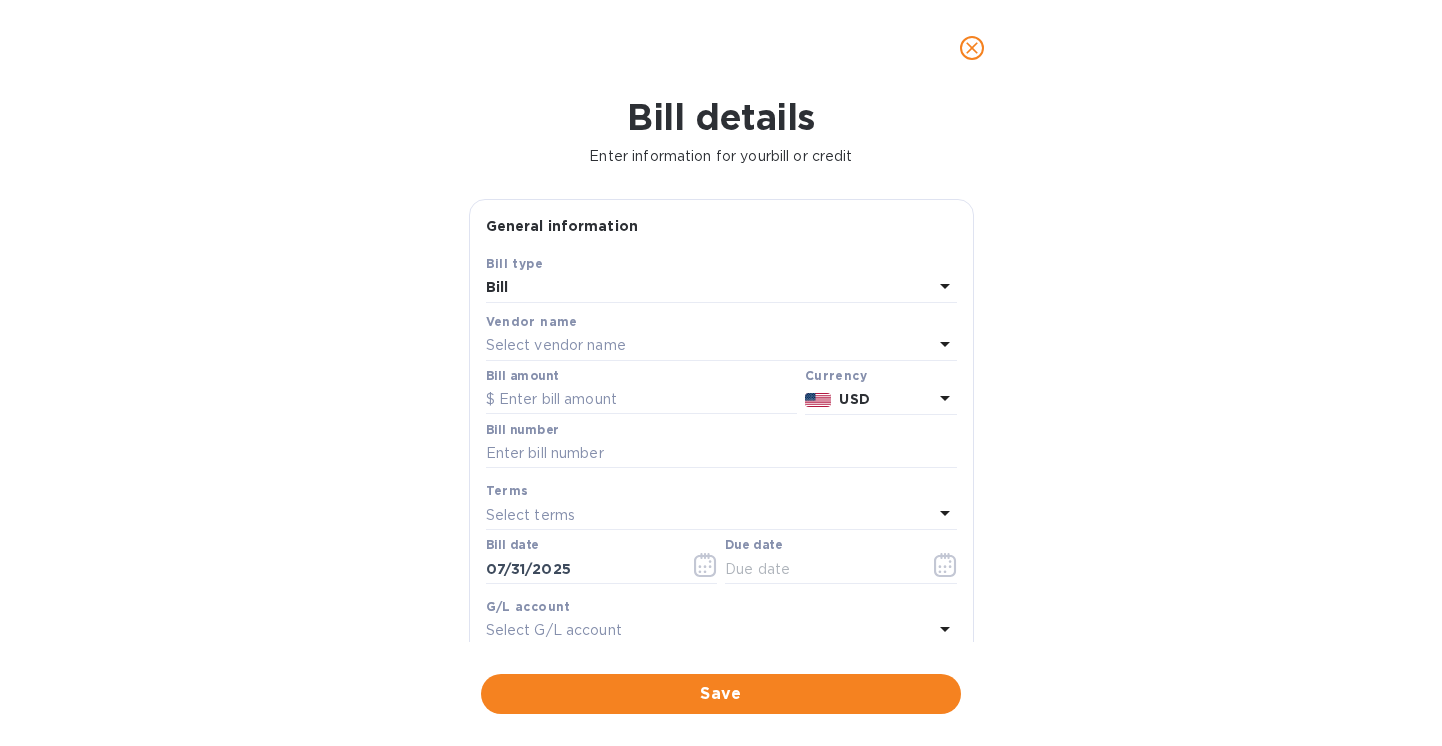 click on "Select vendor name" at bounding box center (556, 345) 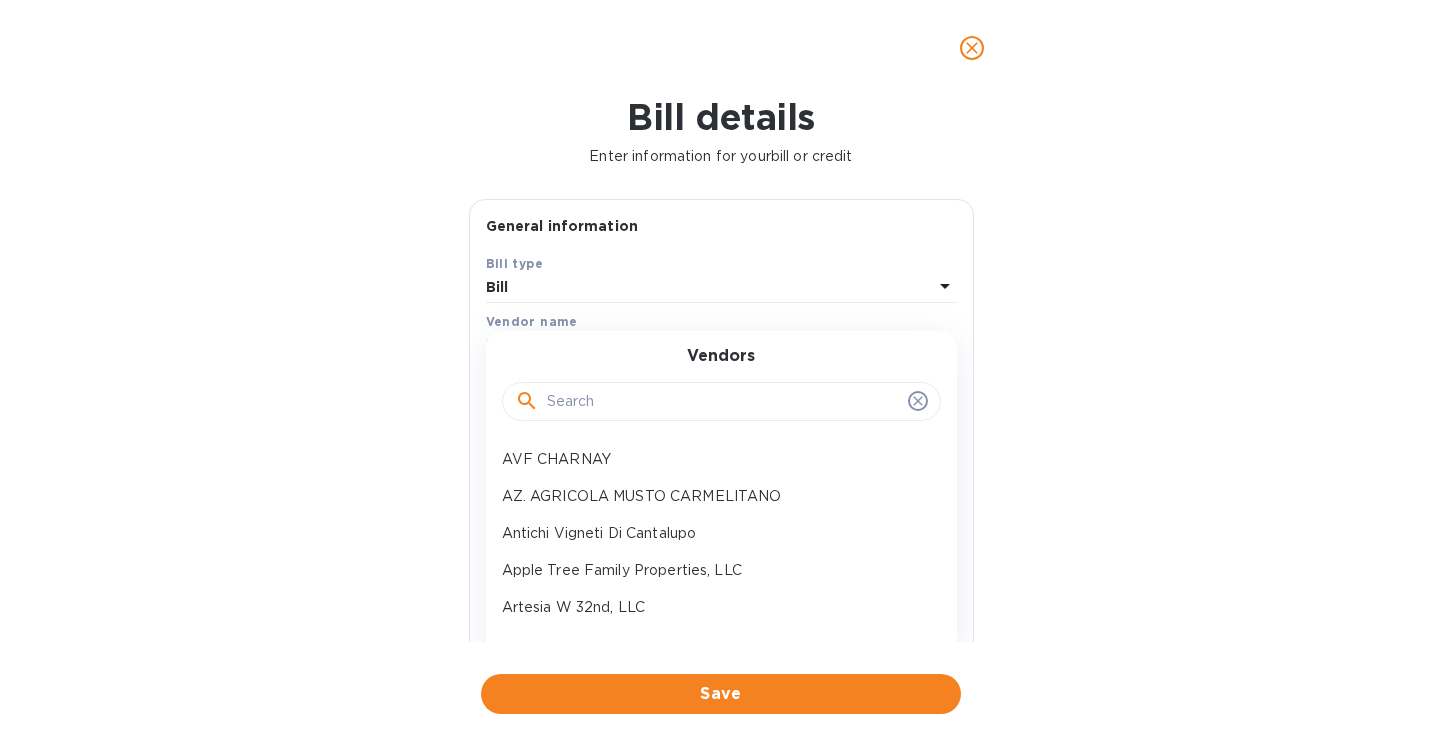 click at bounding box center [723, 402] 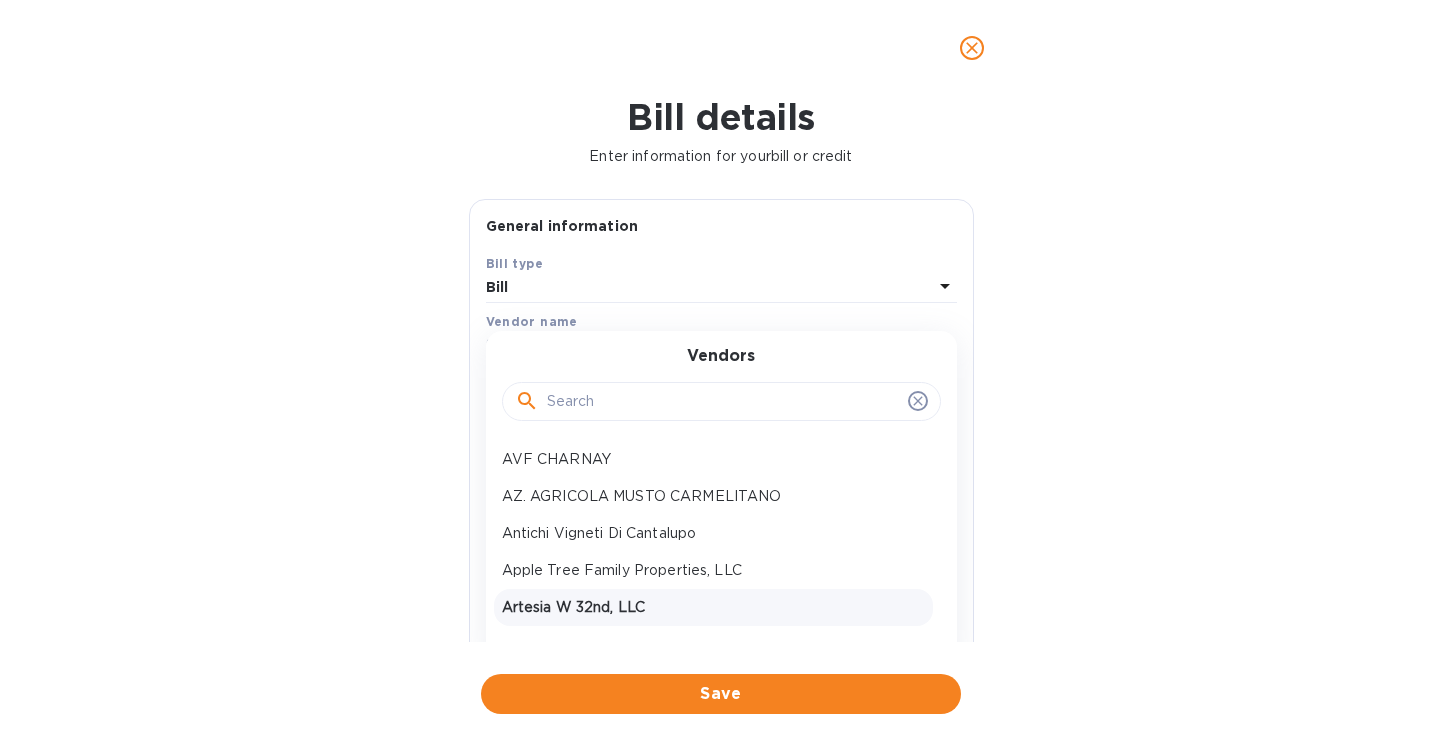 click on "Artesia W 32nd, LLC" at bounding box center [713, 607] 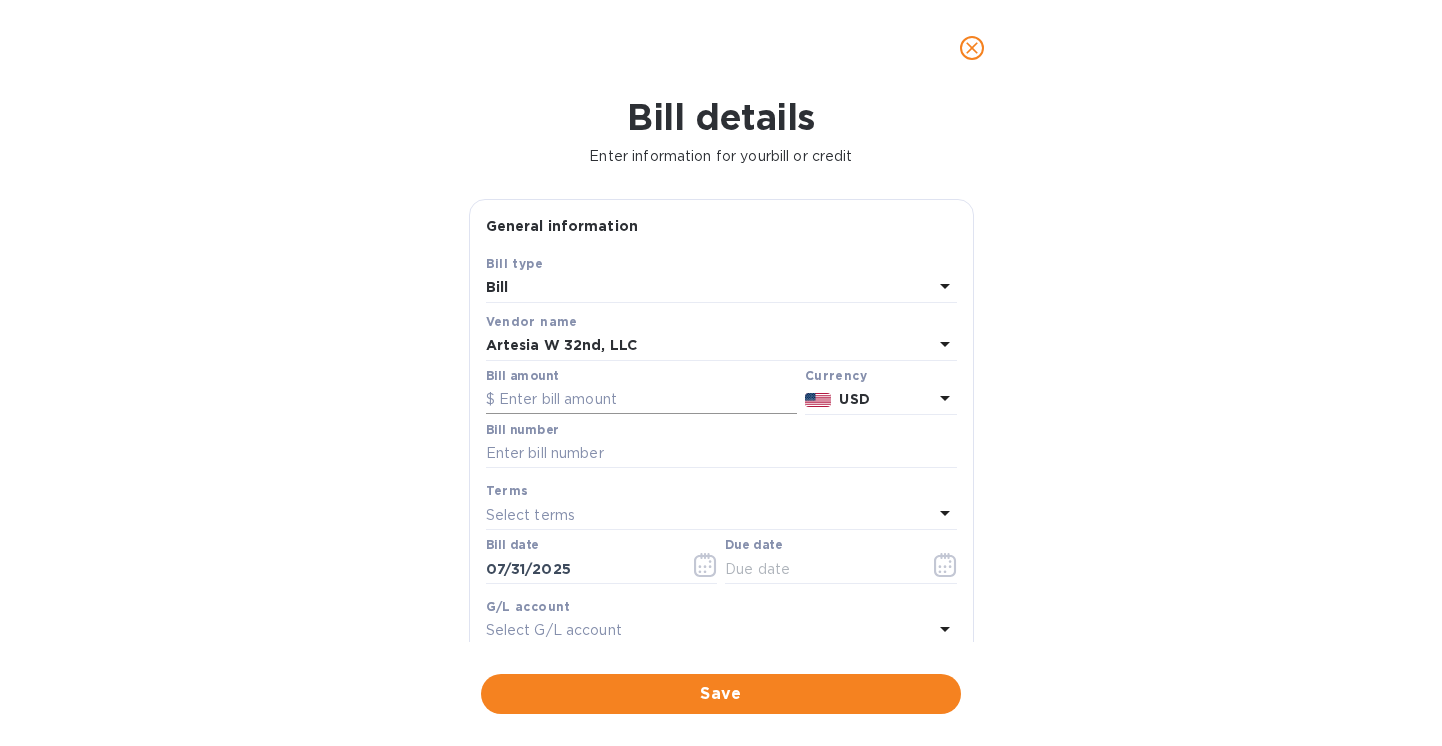 click at bounding box center [641, 400] 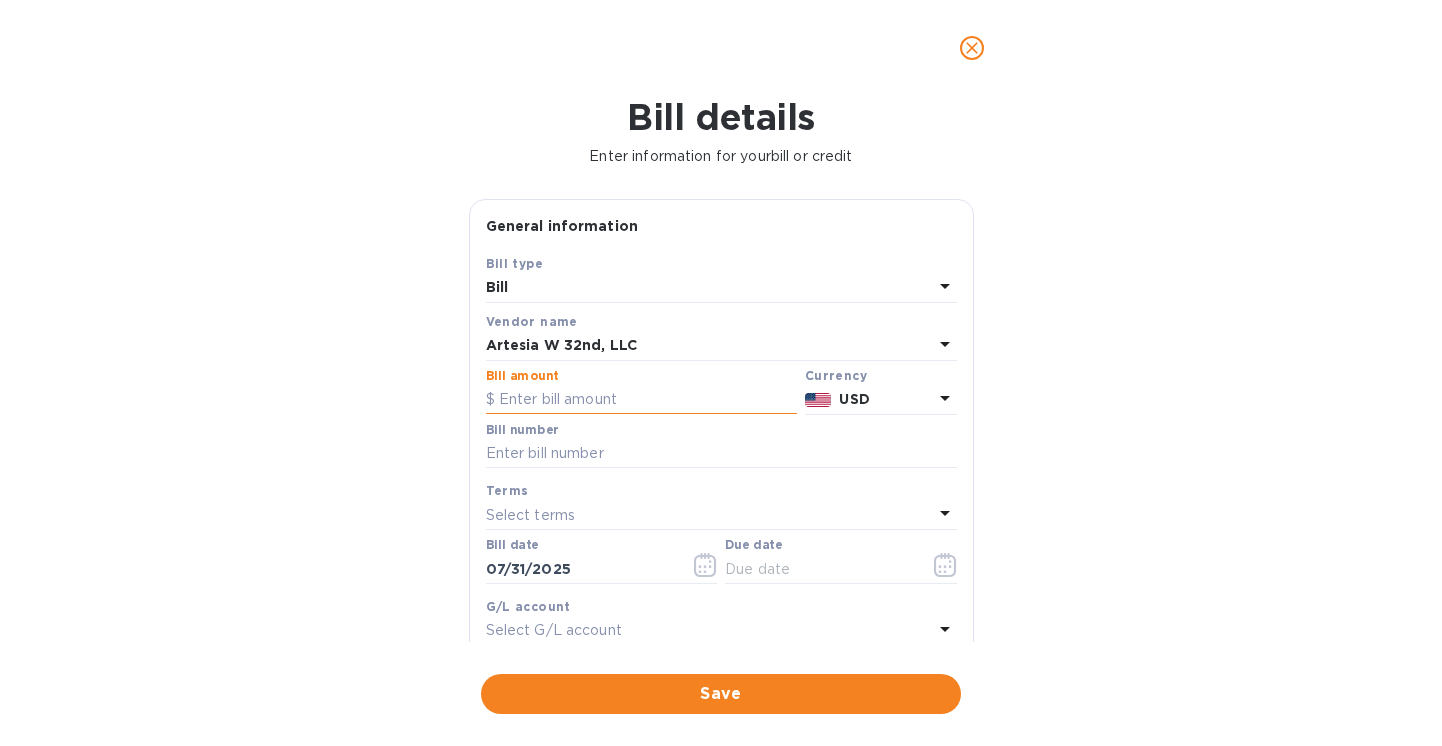 paste on "16,151.06" 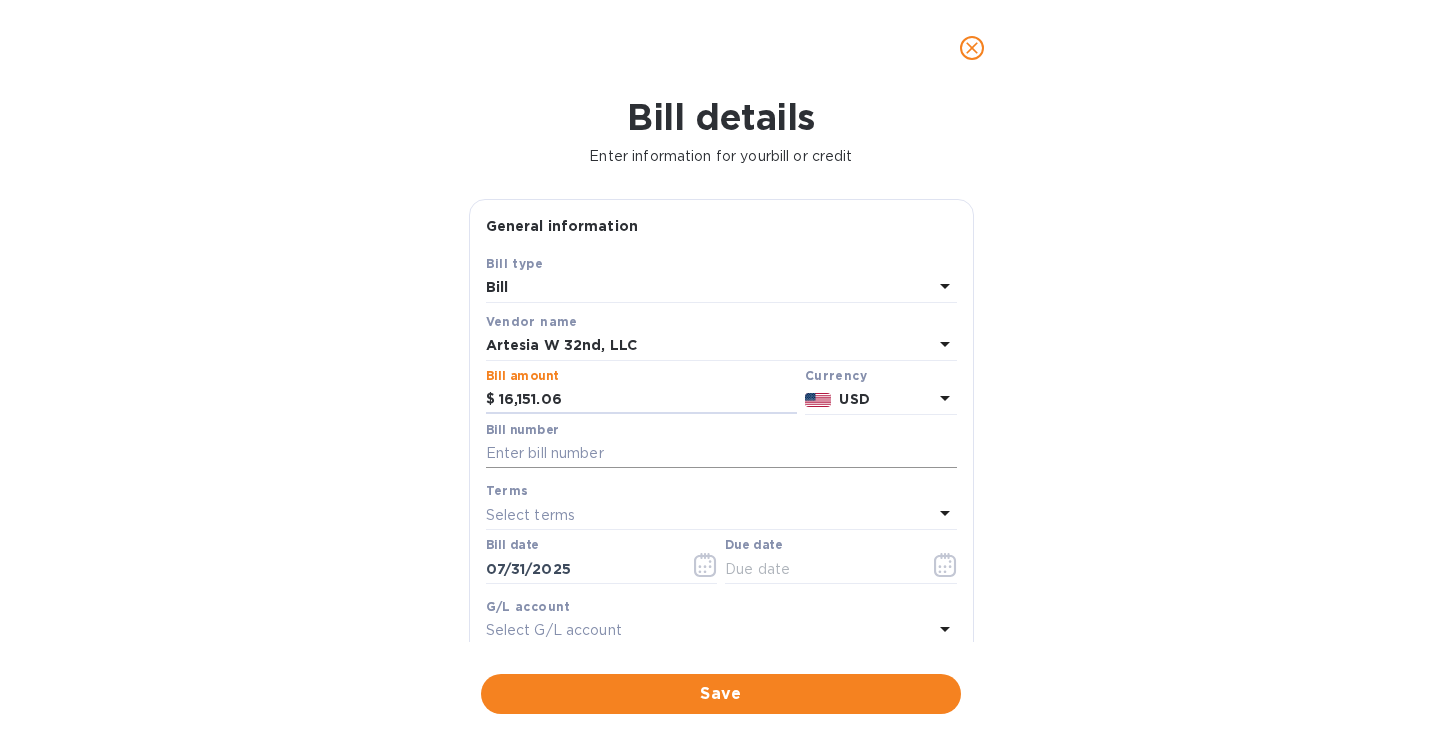 type on "16,151.06" 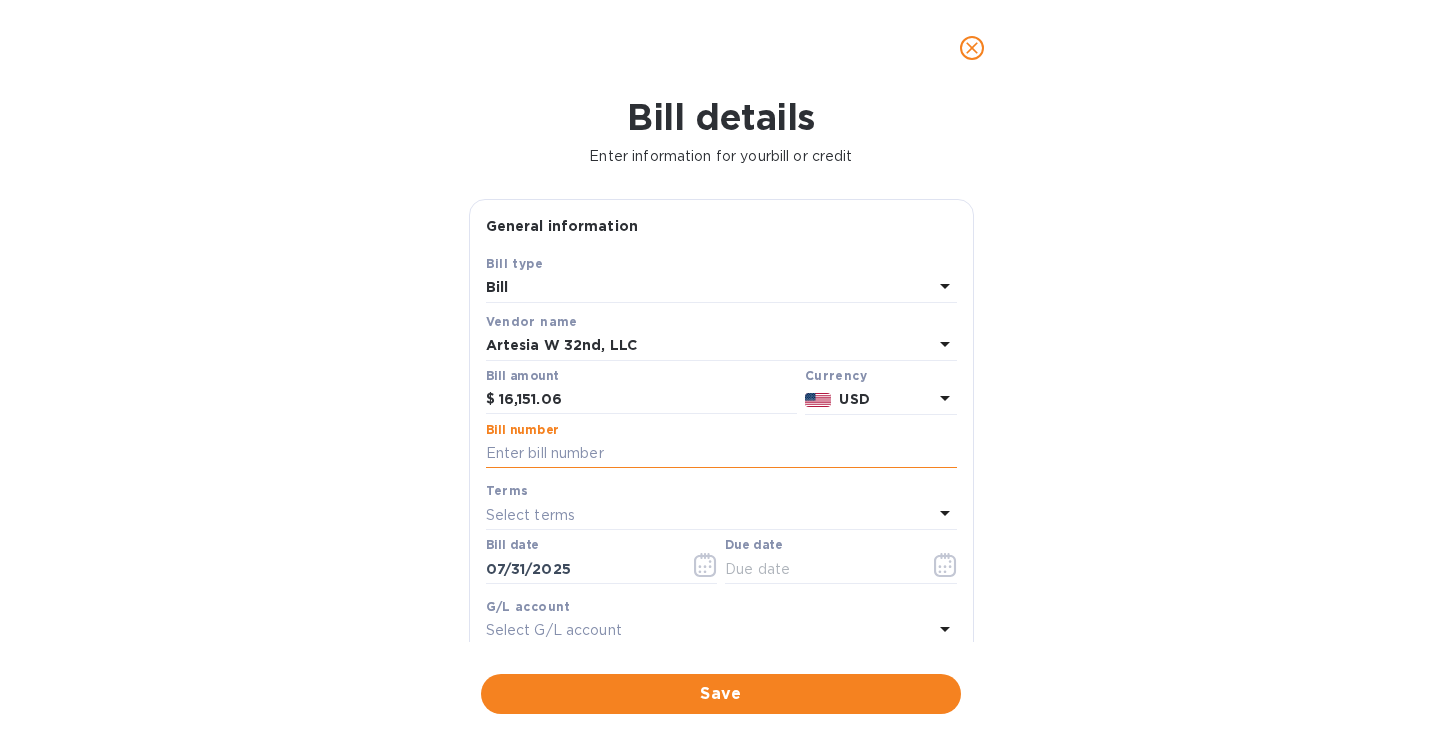 click at bounding box center [721, 454] 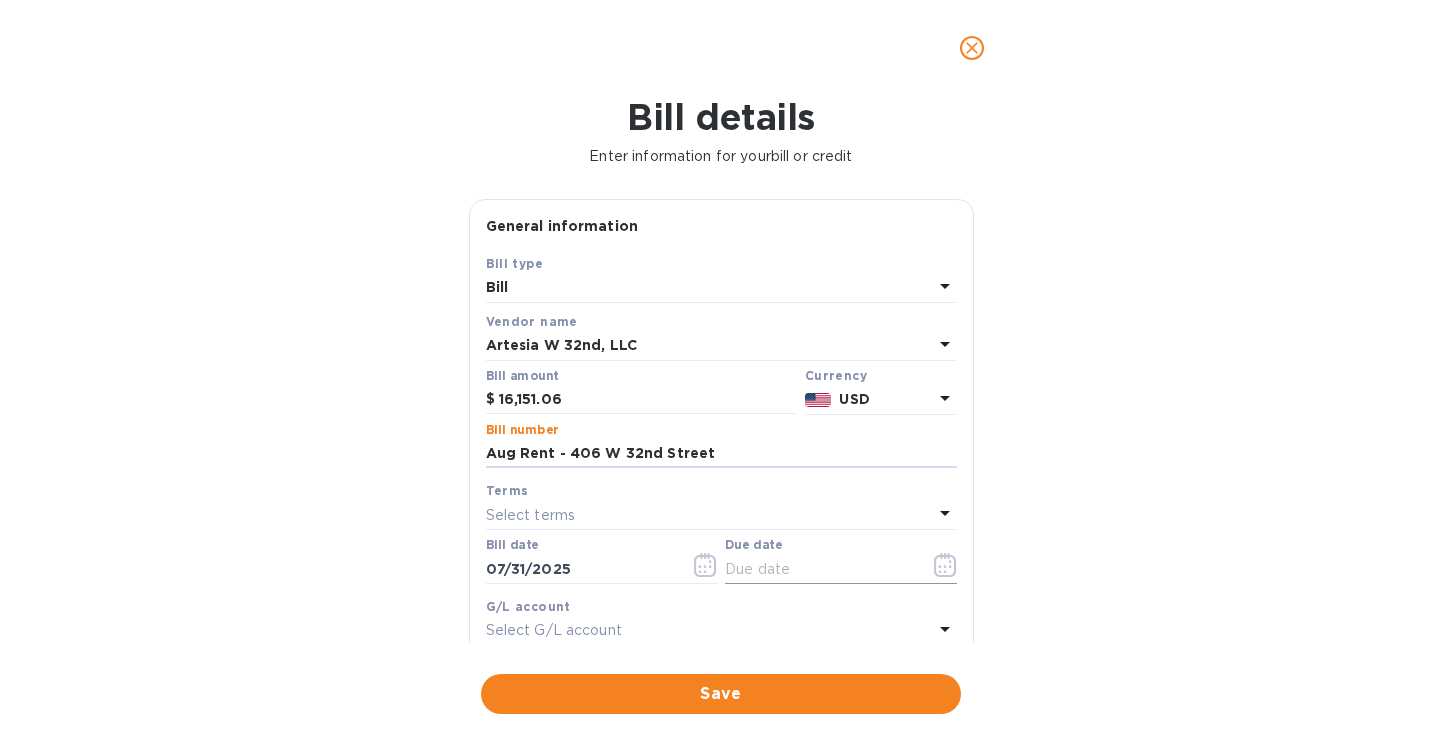 type on "Aug Rent - 406 W 32nd Street" 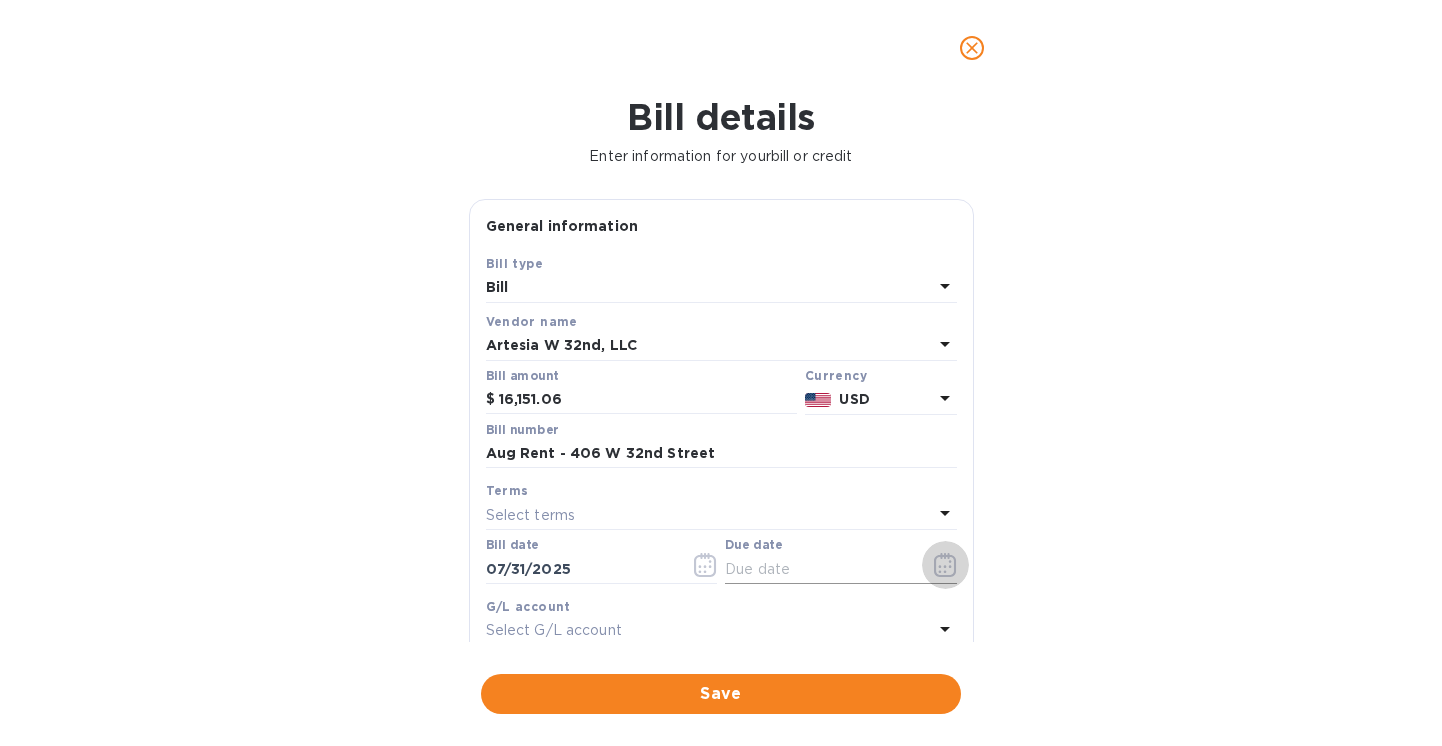 click 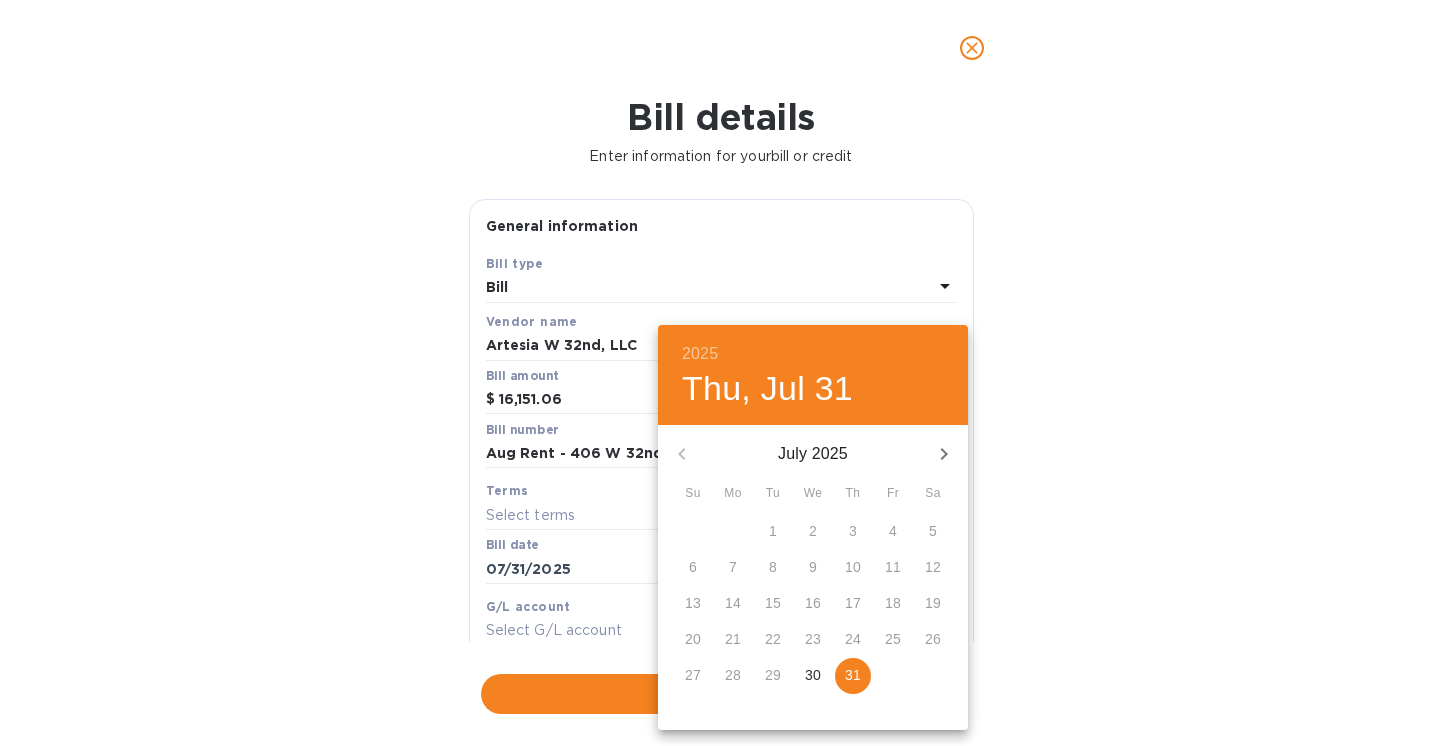 click 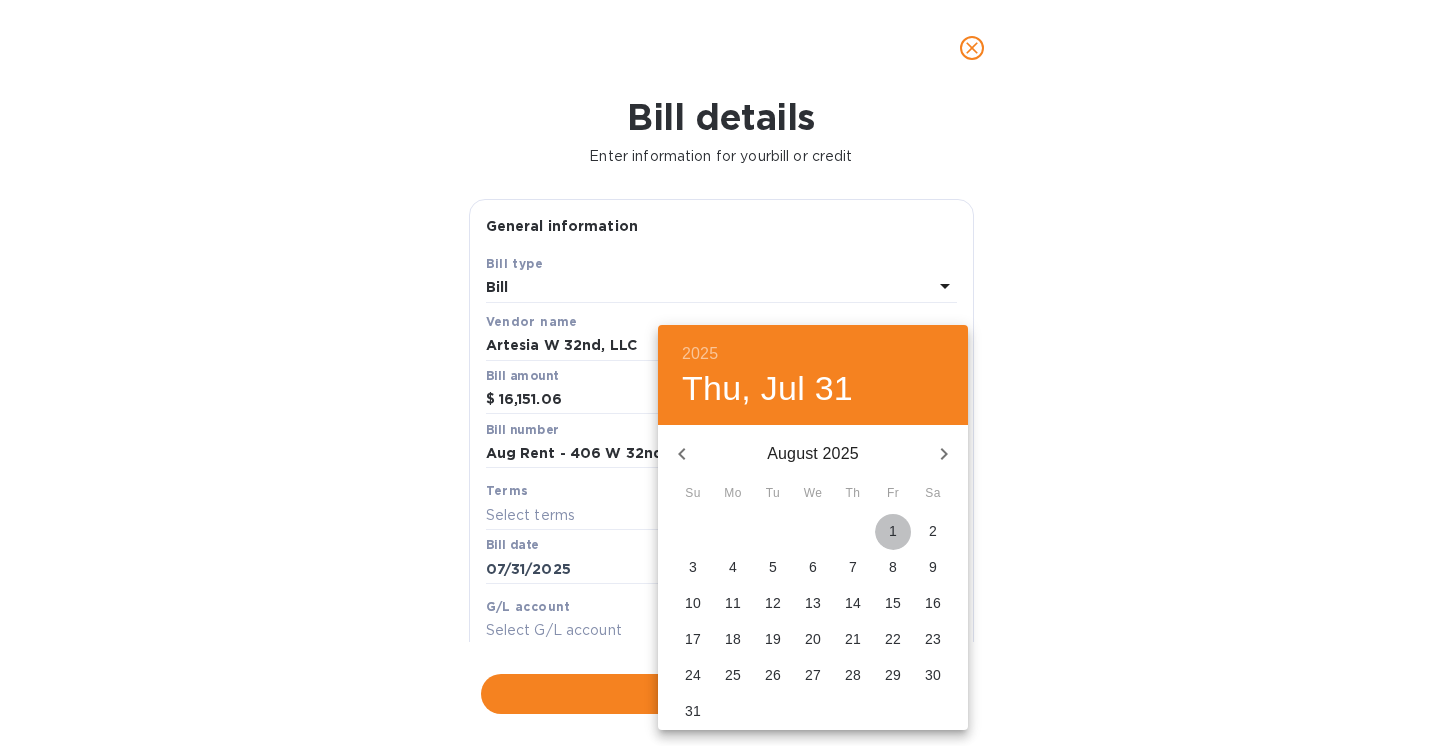 click on "1" at bounding box center (893, 531) 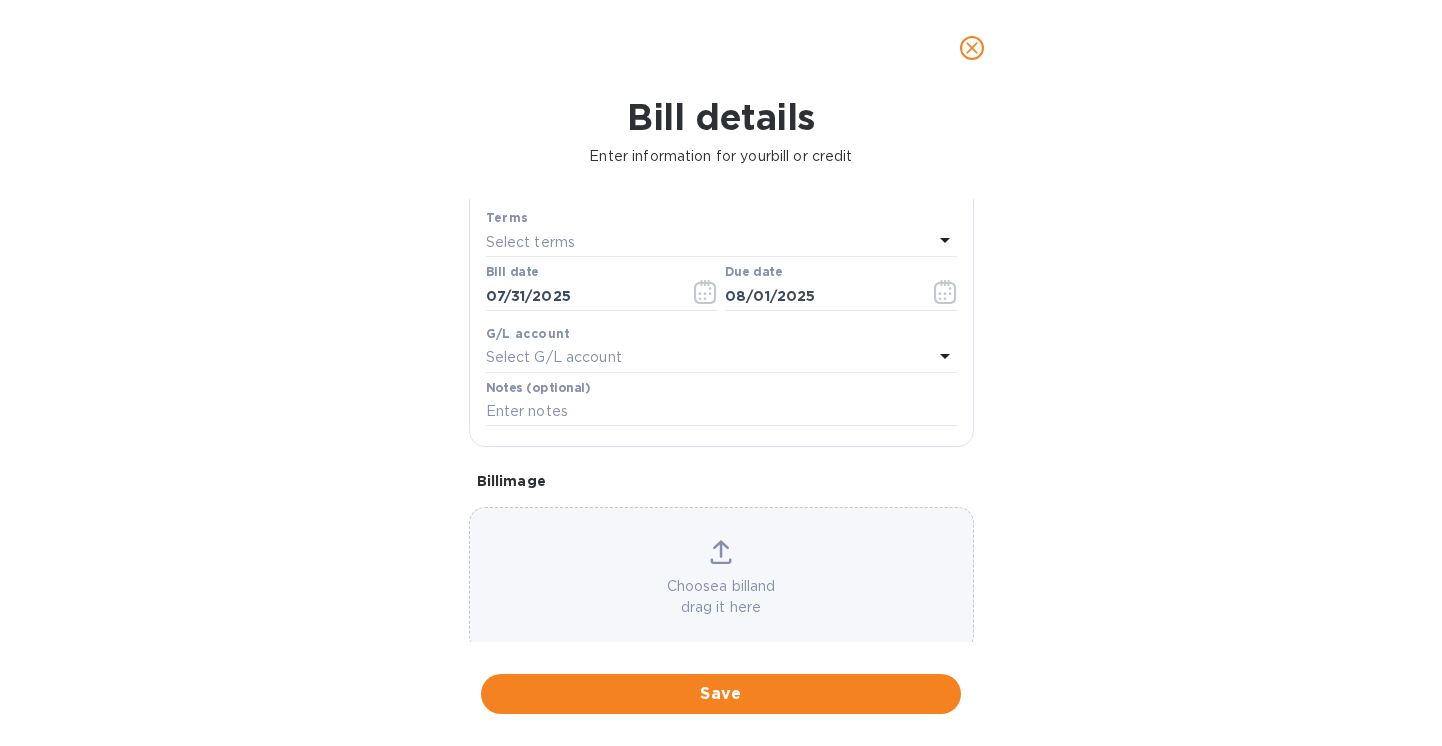 scroll, scrollTop: 276, scrollLeft: 0, axis: vertical 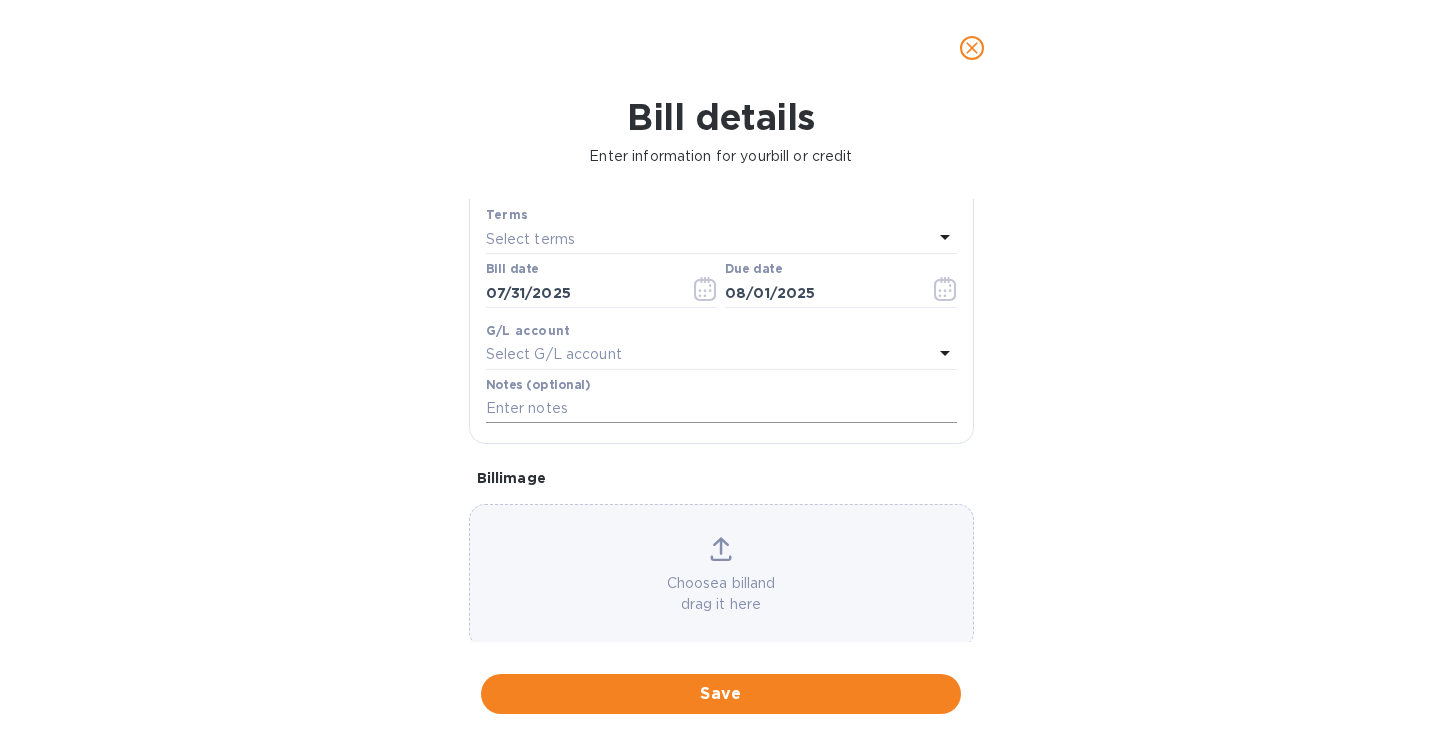 click at bounding box center (721, 409) 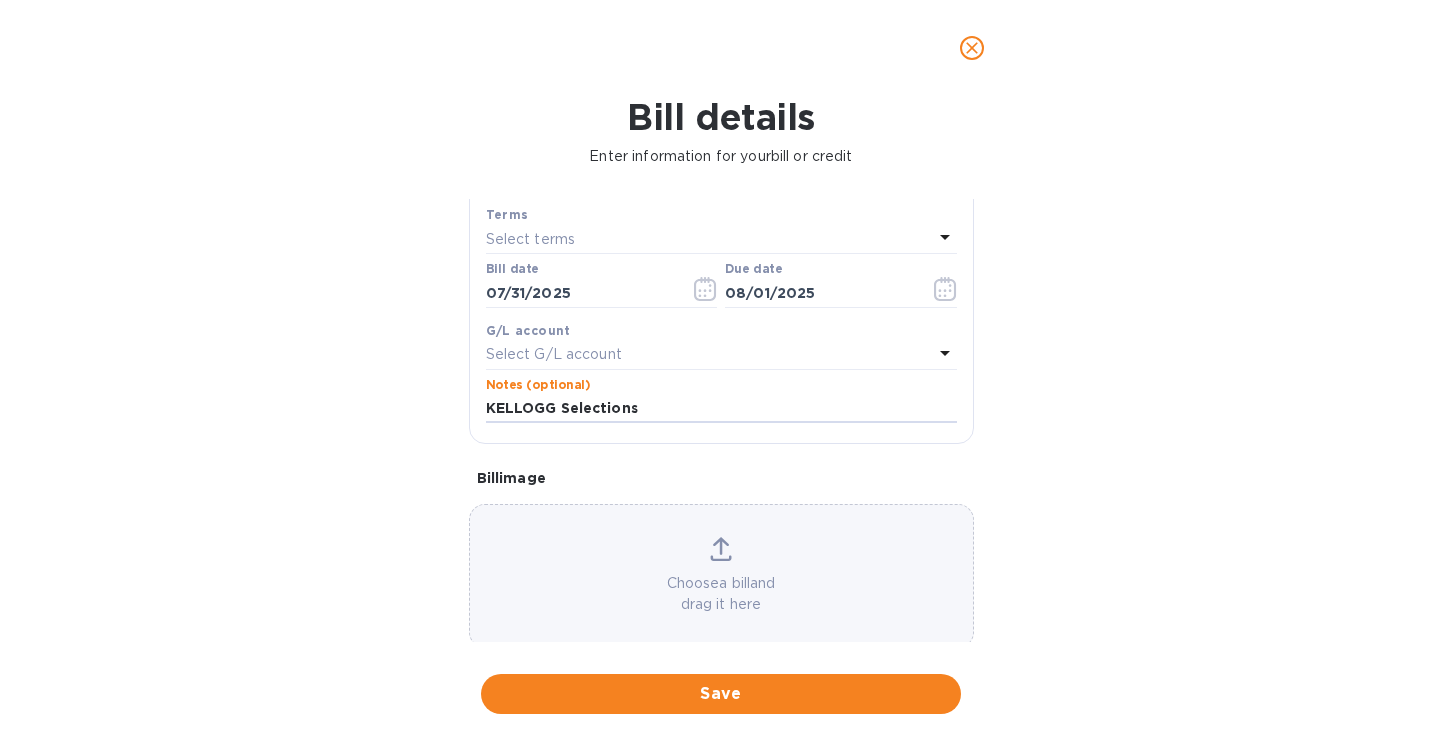 type on "KELLOGG Selections" 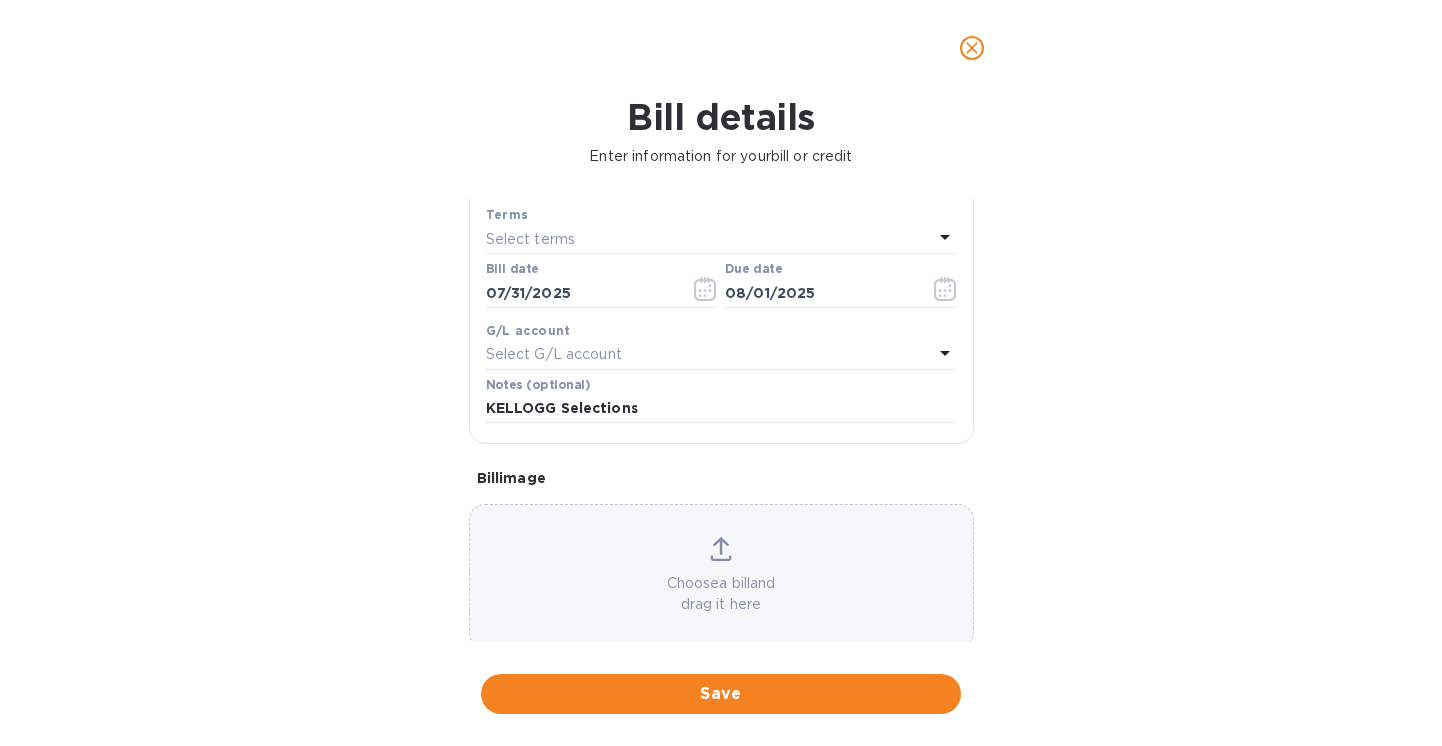 click on "Bill details Enter information for your bill or credit General information Save Bill type Bill Vendor name [VENDOR_NAME], [STREET] Bill amount $ 16,151.06 Currency USD Bill number Aug Rent - 406 W 32nd Street Terms Select terms Bill date [DATE] Due date [DATE] G/L account Select G/L account Notes (optional) KELLOGG Selections Bill image Choose a bill and drag it here Save" at bounding box center (721, 421) 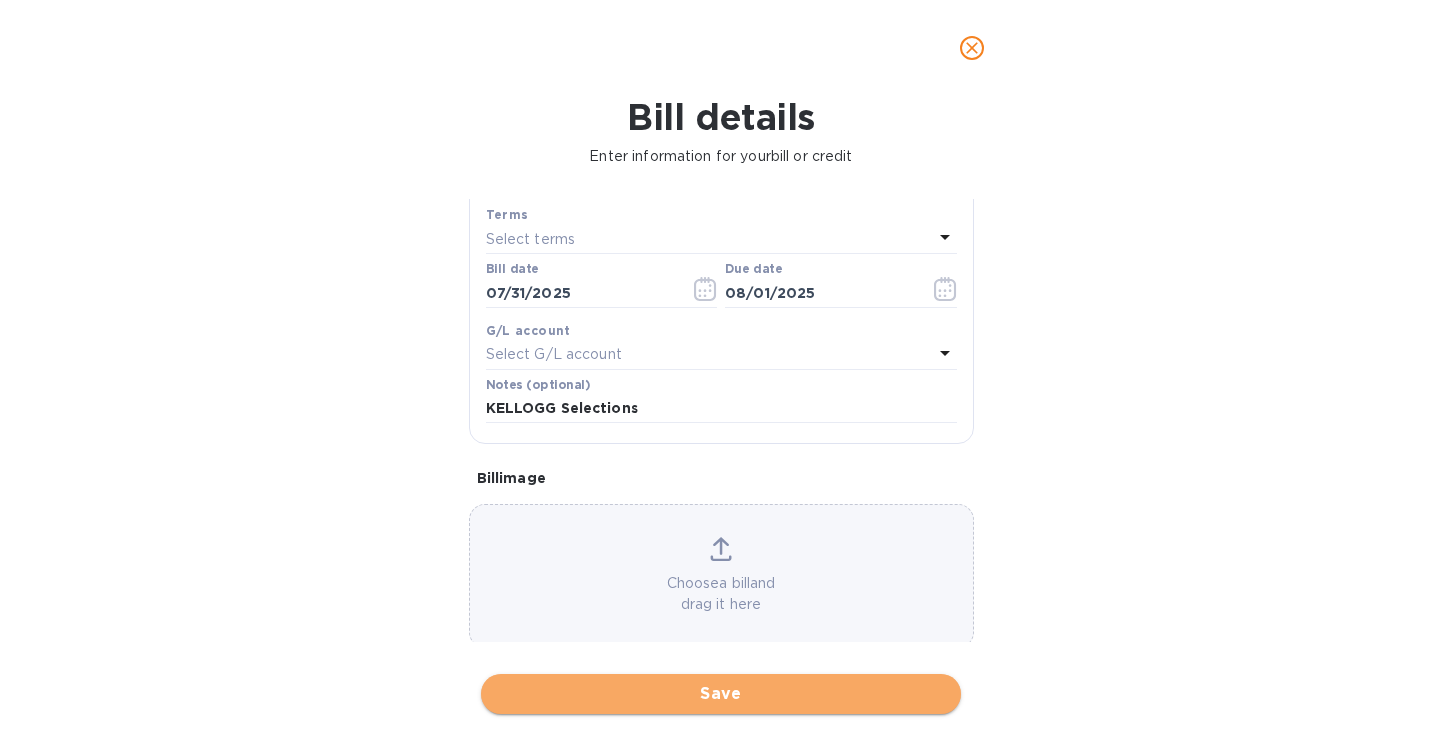 click on "Save" at bounding box center (721, 694) 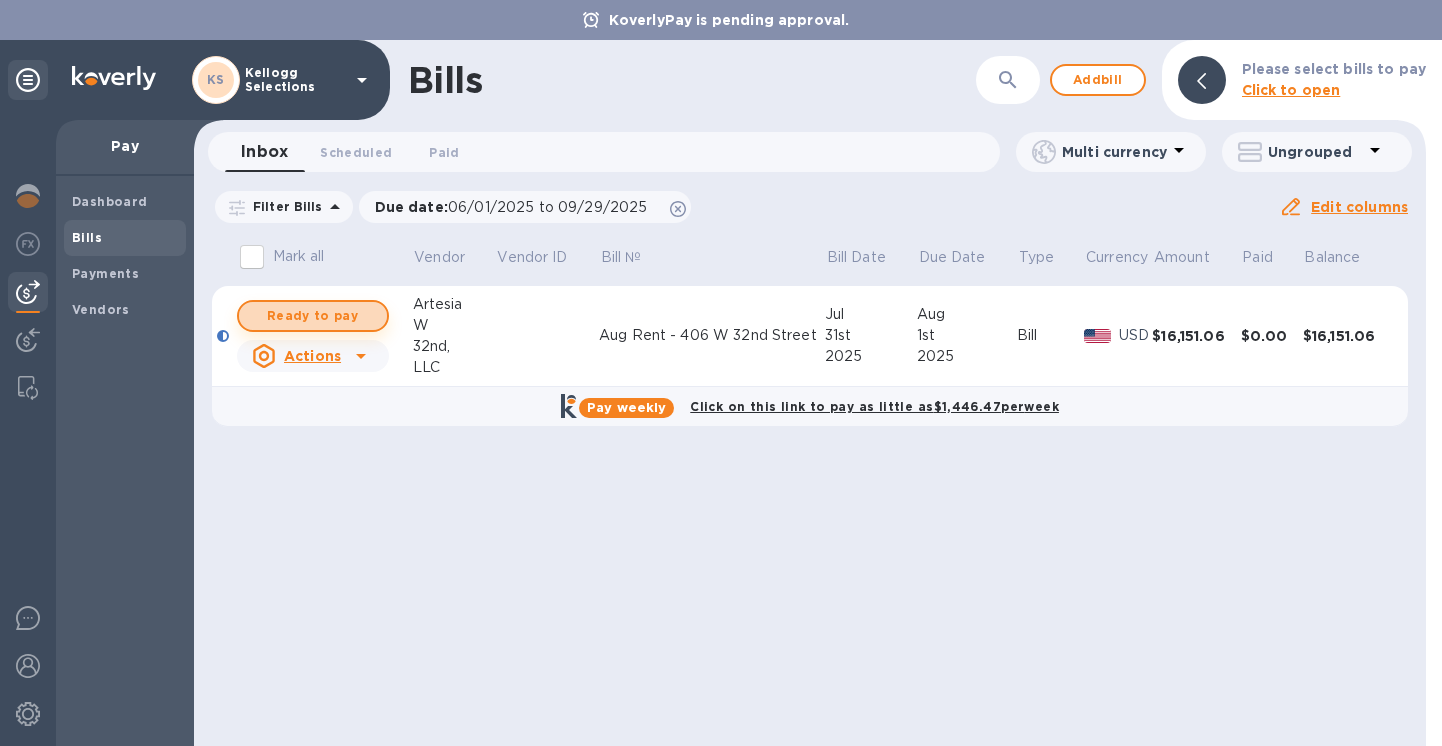 click on "Ready to pay" at bounding box center [313, 316] 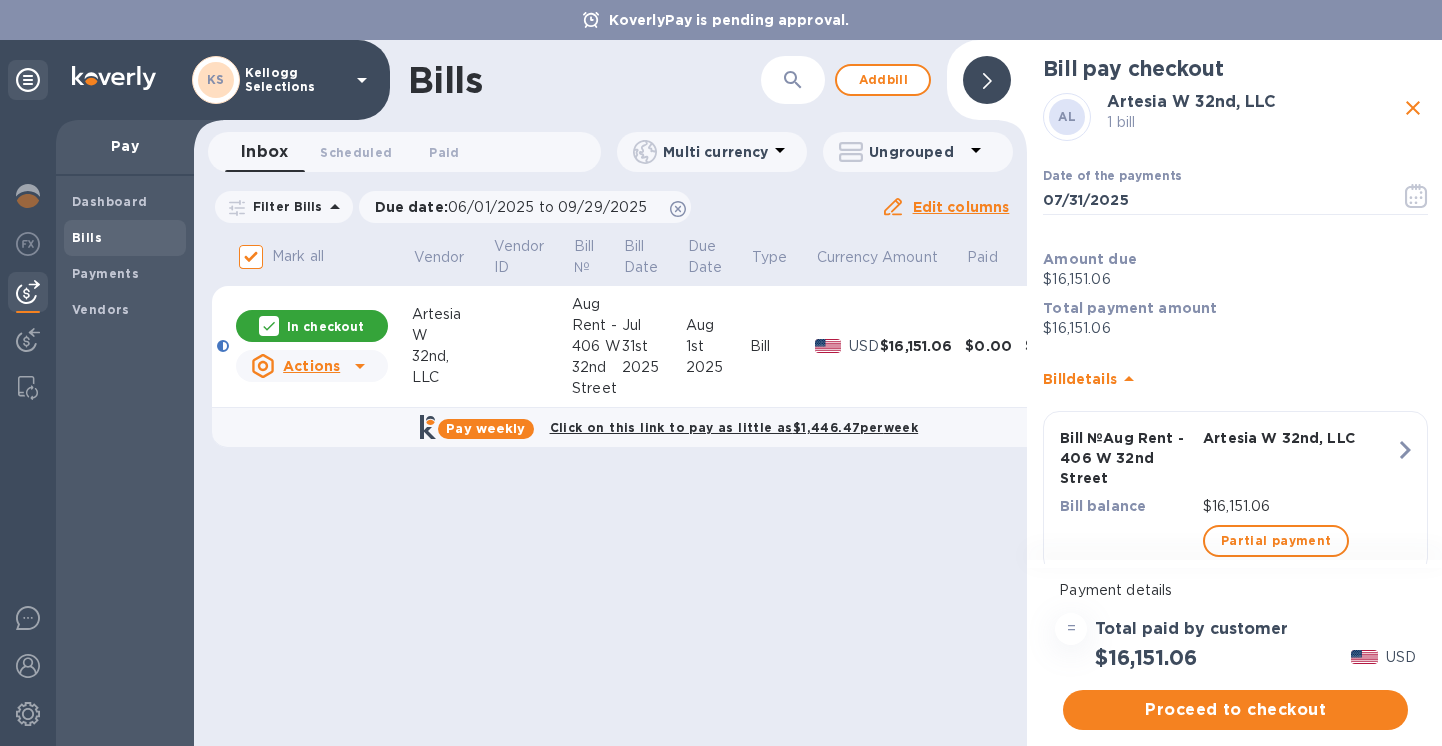 scroll, scrollTop: 52, scrollLeft: 0, axis: vertical 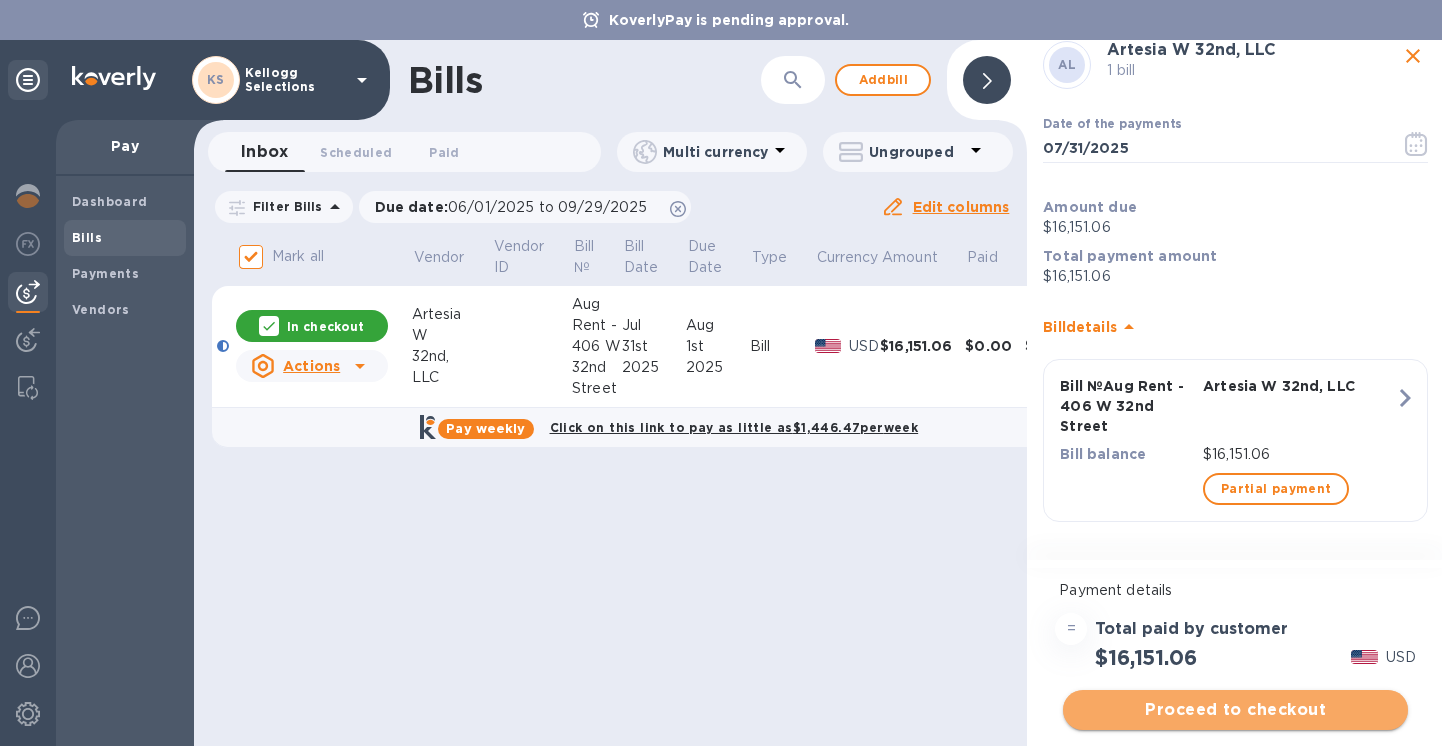 click on "Proceed to checkout" at bounding box center [1235, 710] 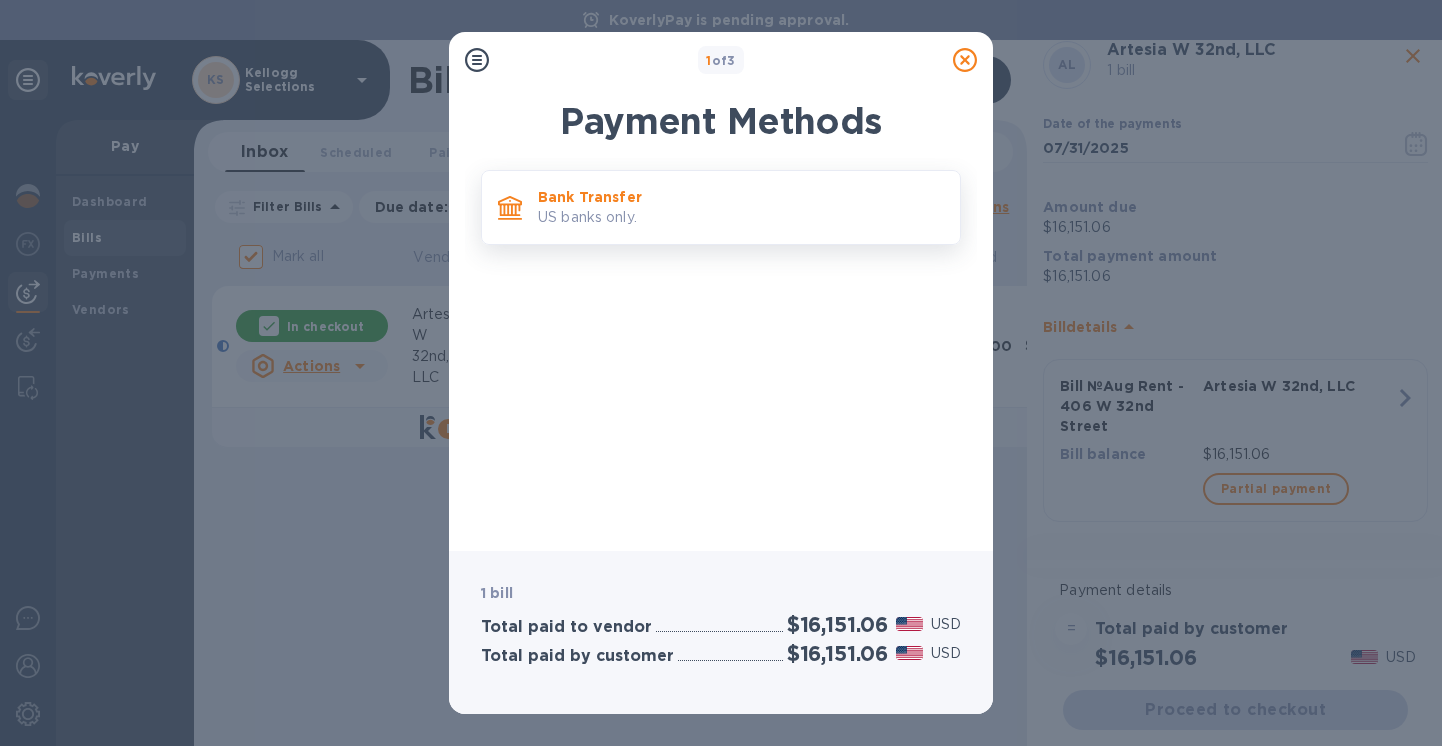 click on "Bank Transfer" at bounding box center (741, 197) 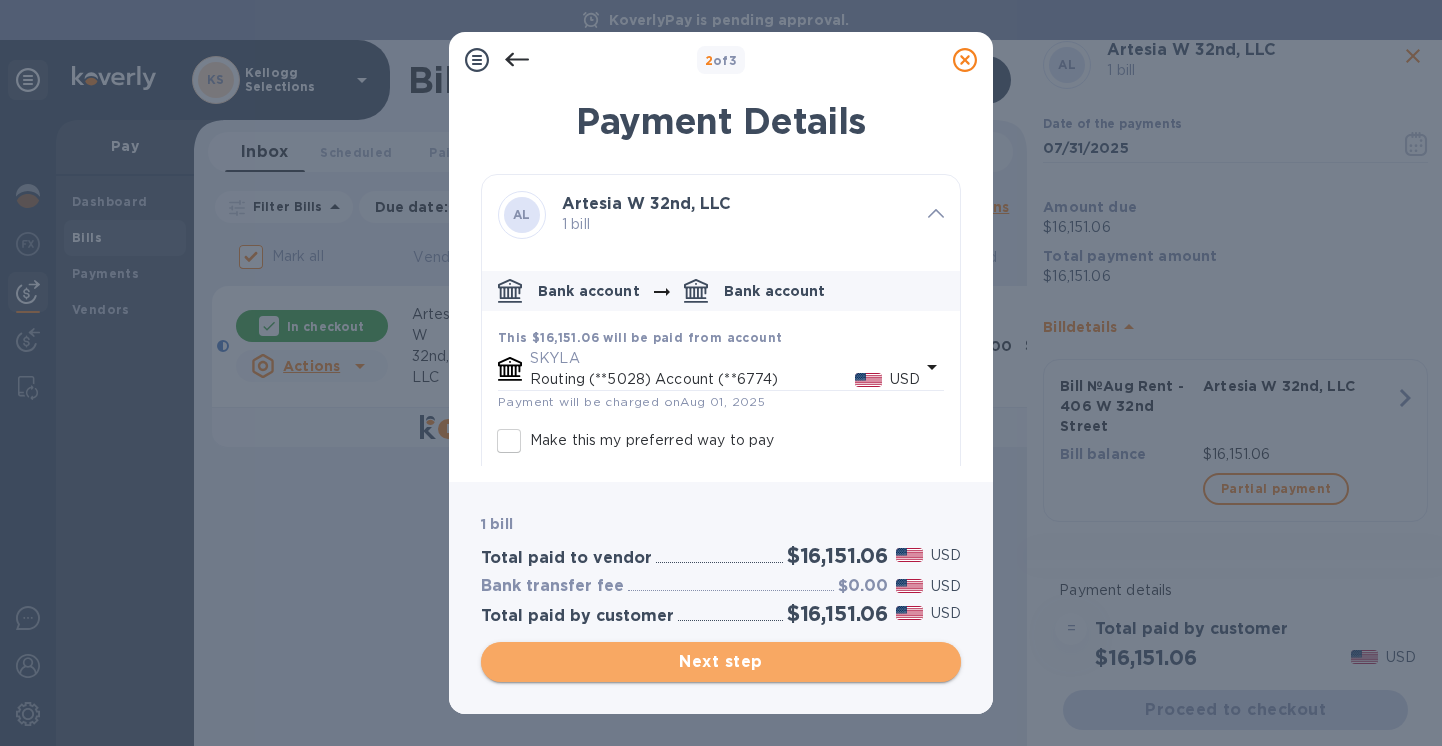 click on "Next step" at bounding box center [721, 662] 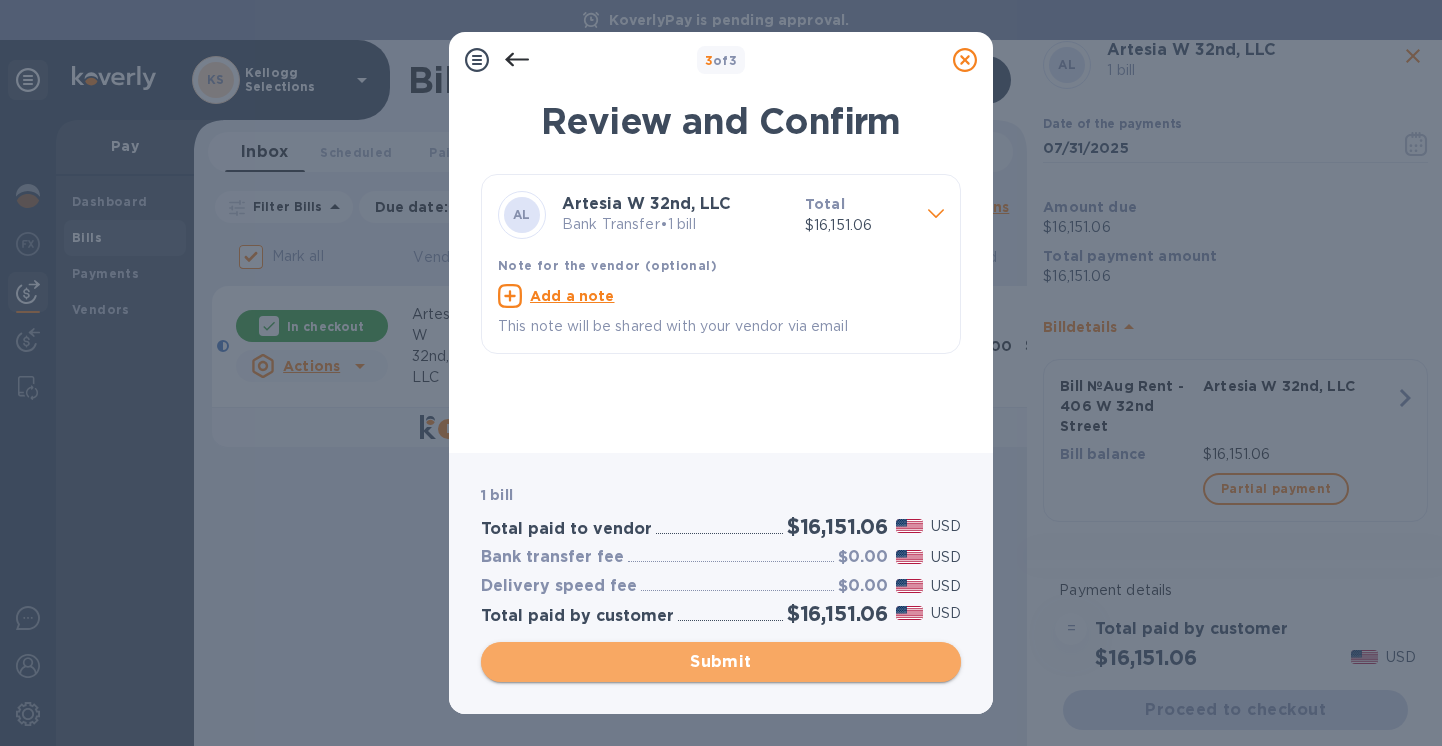 click on "Submit" at bounding box center [721, 662] 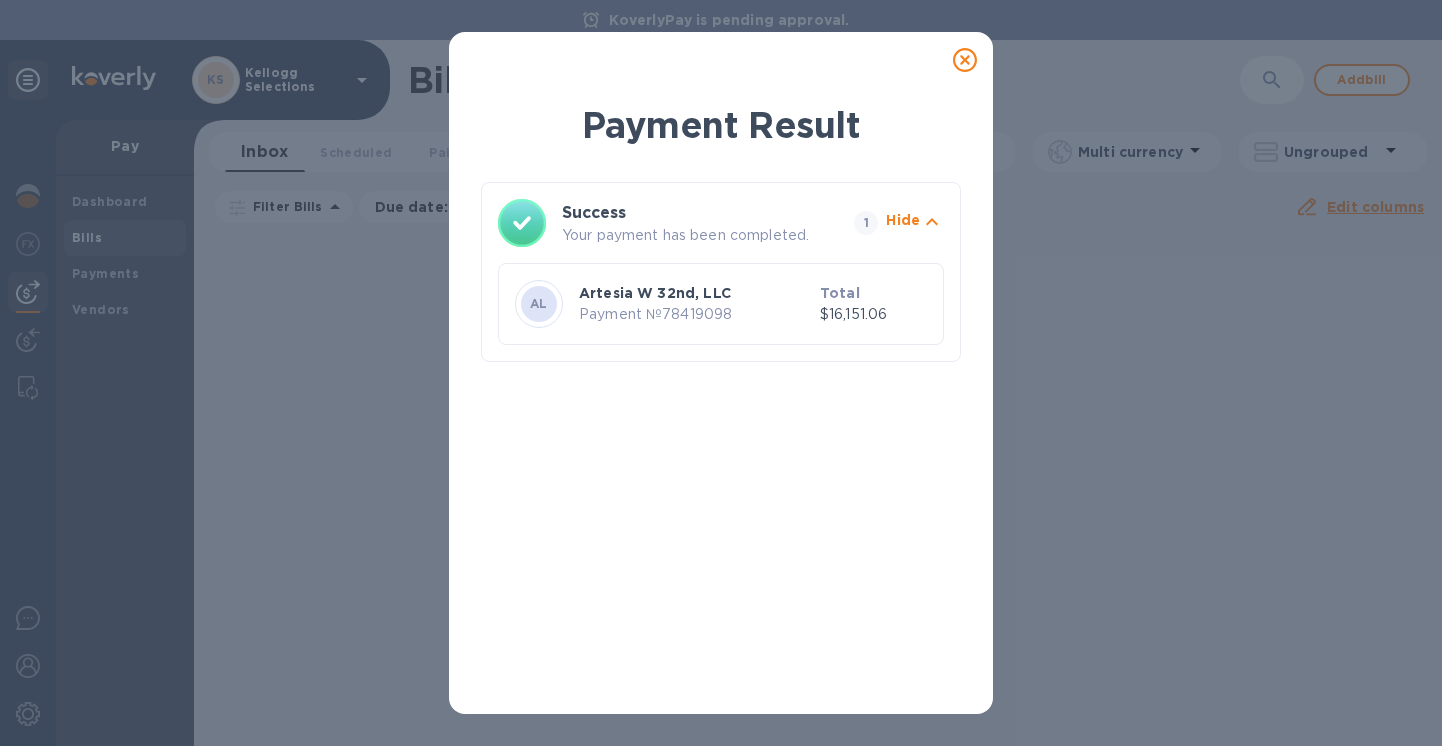 click 